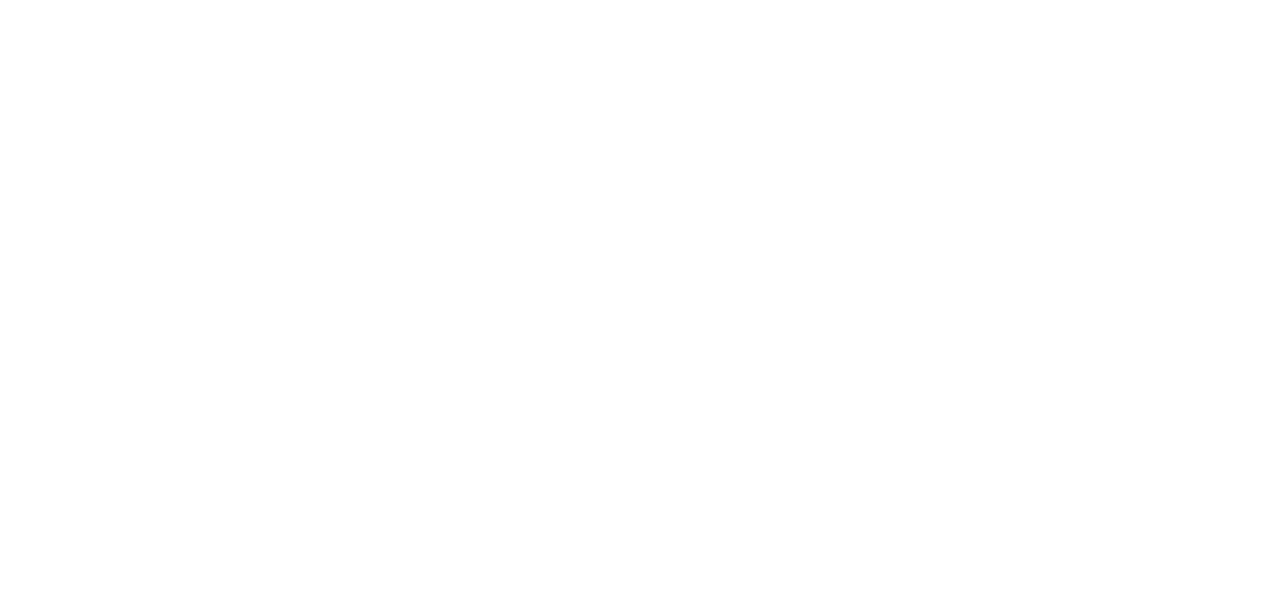 scroll, scrollTop: 0, scrollLeft: 0, axis: both 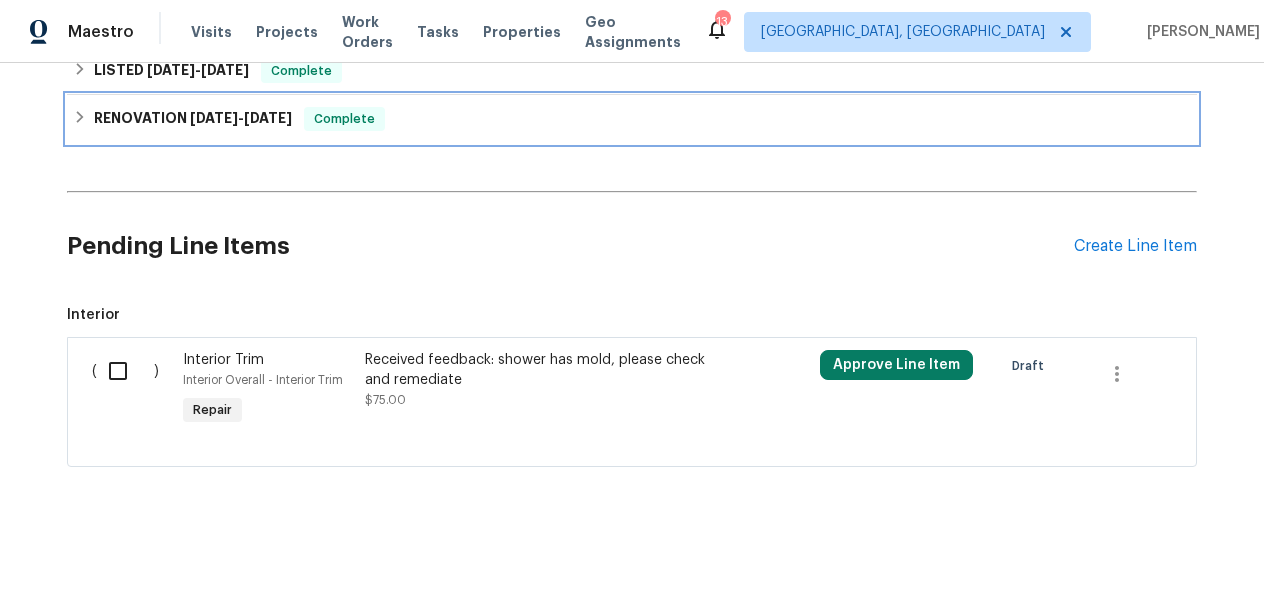 click on "Complete" at bounding box center (344, 119) 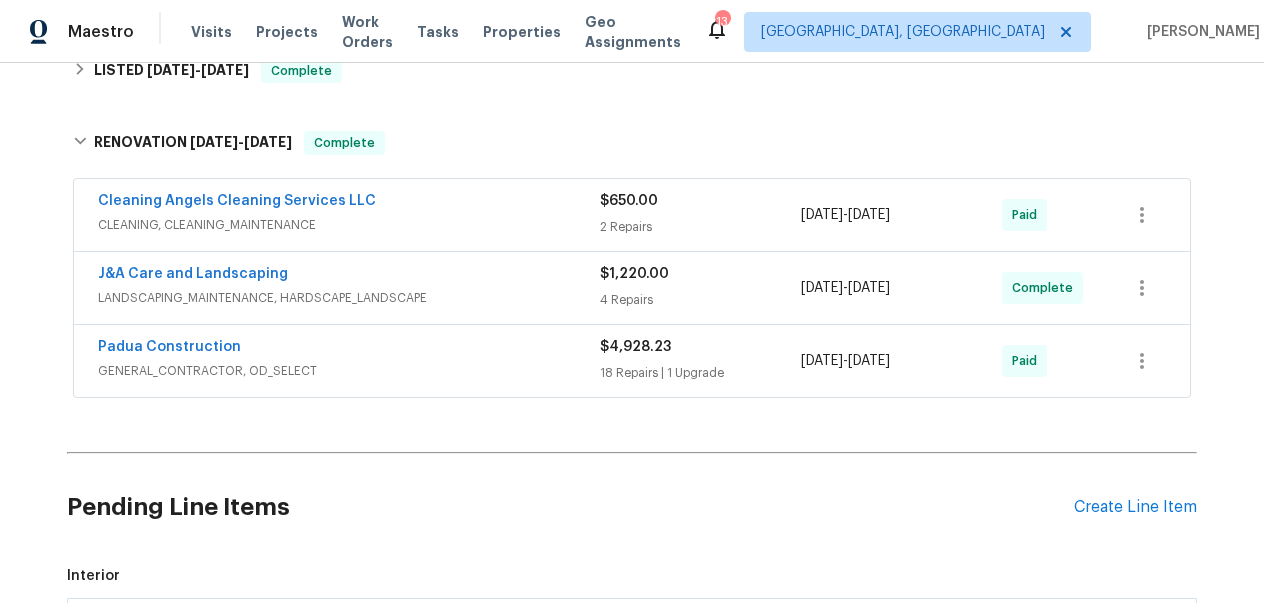 click on "GENERAL_CONTRACTOR, OD_SELECT" at bounding box center [349, 371] 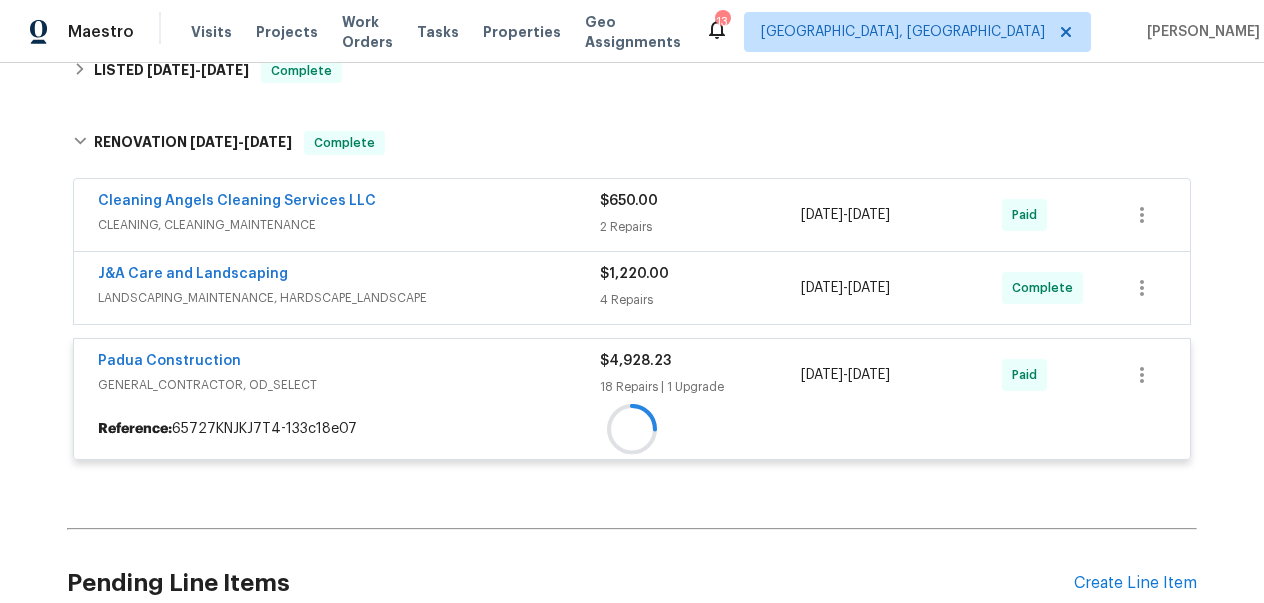 click on "J&A Care and Landscaping" at bounding box center (349, 276) 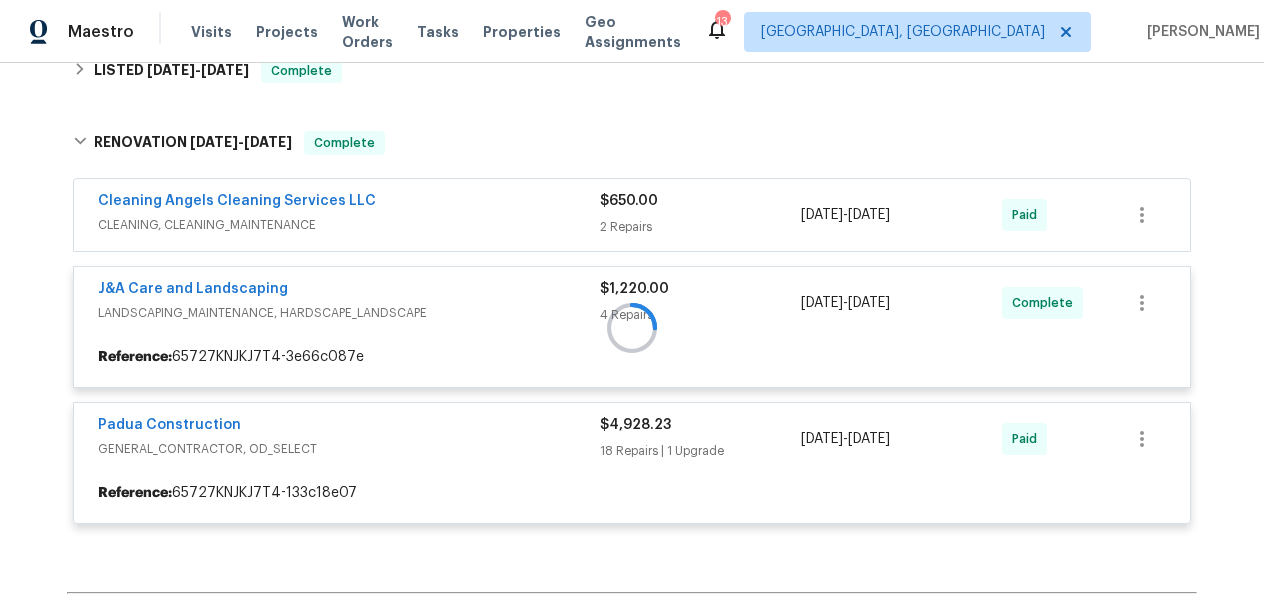 click at bounding box center (632, 327) 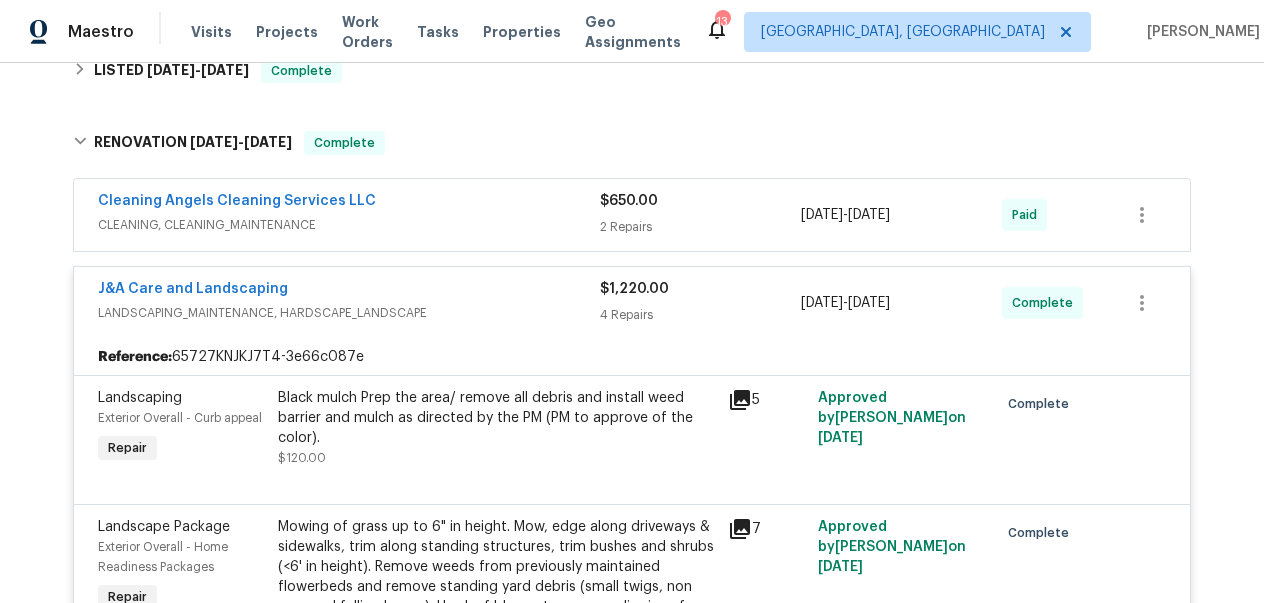 click on "CLEANING, CLEANING_MAINTENANCE" at bounding box center (349, 225) 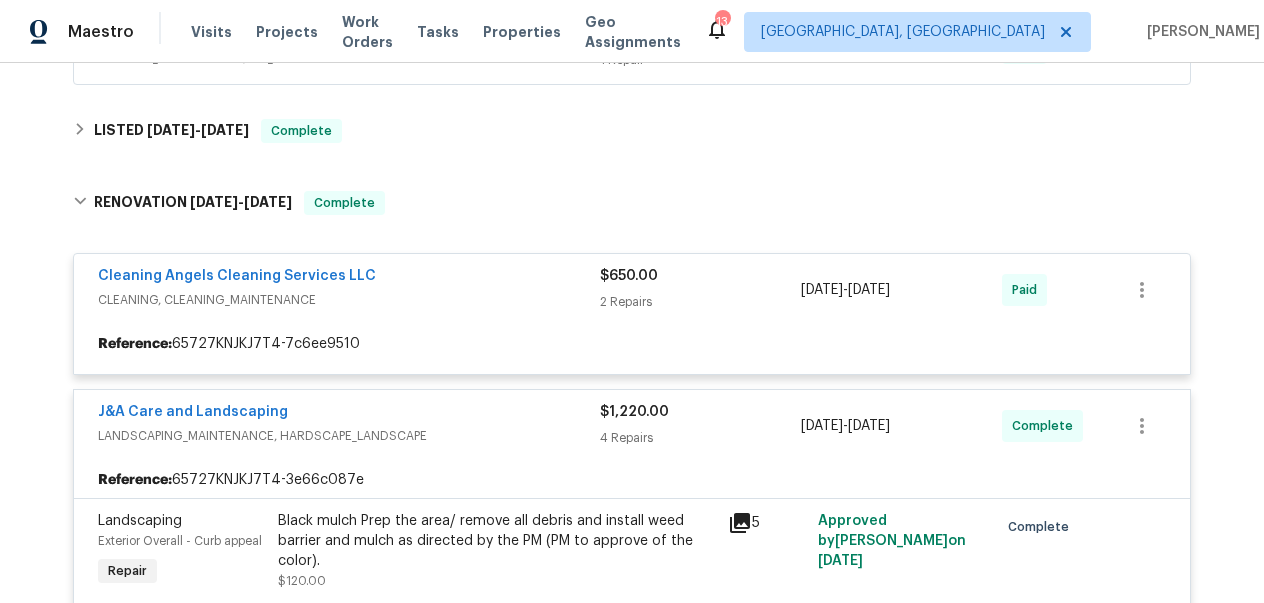 scroll, scrollTop: 451, scrollLeft: 0, axis: vertical 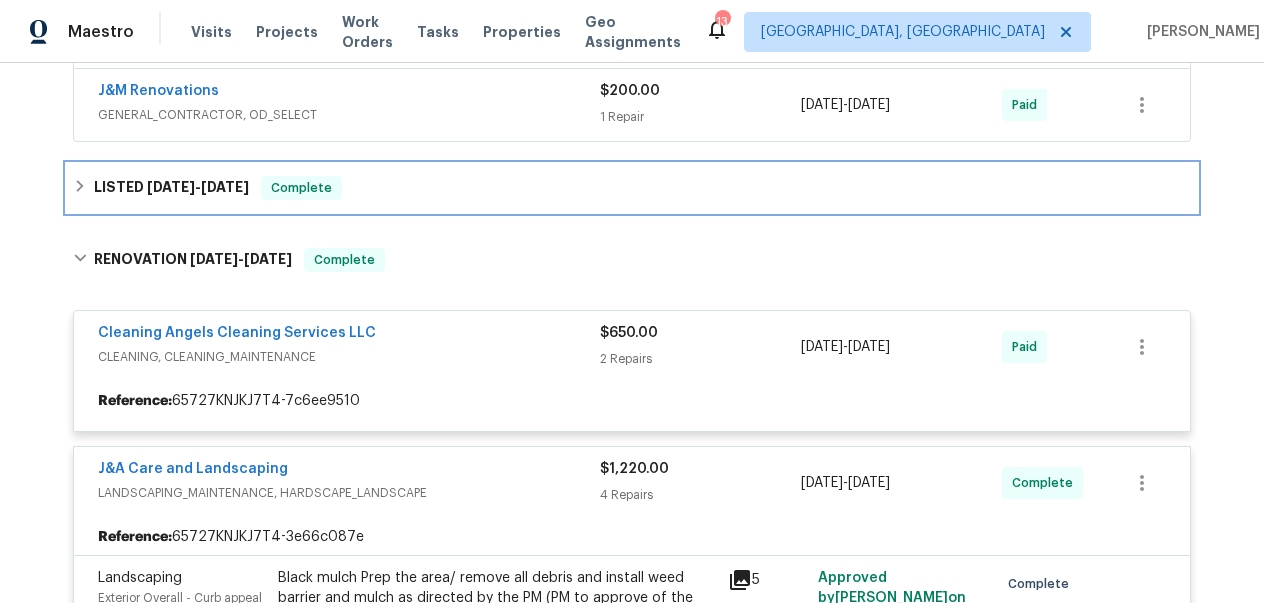click on "LISTED   [DATE]  -  [DATE] Complete" at bounding box center (632, 188) 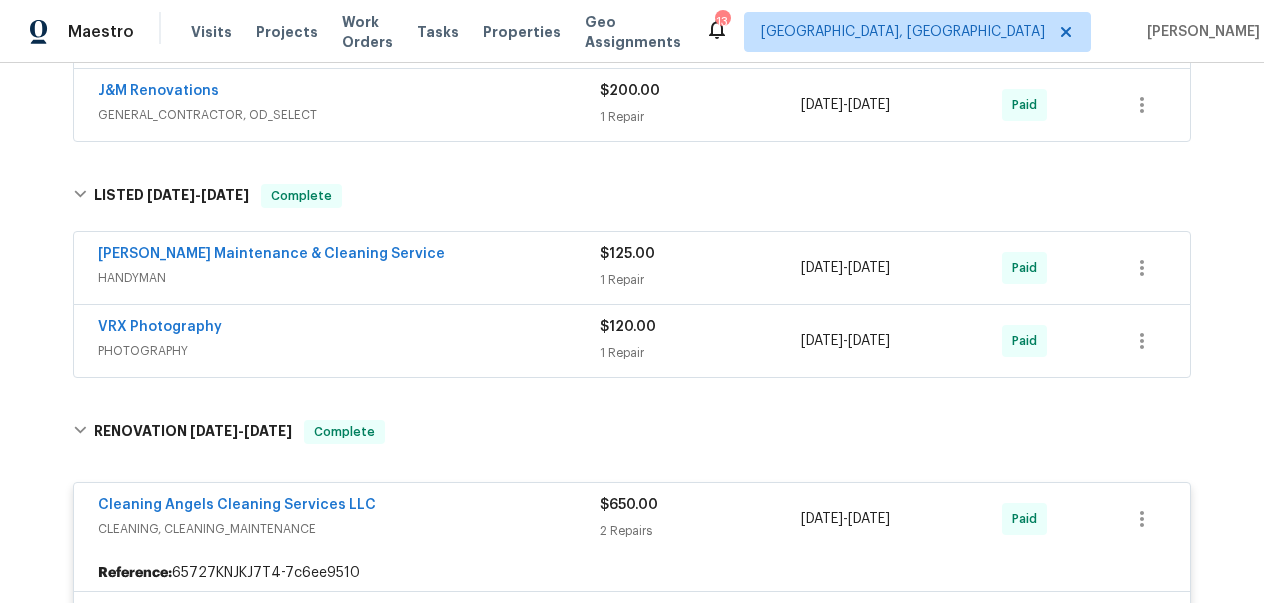 click on "PHOTOGRAPHY" at bounding box center (349, 351) 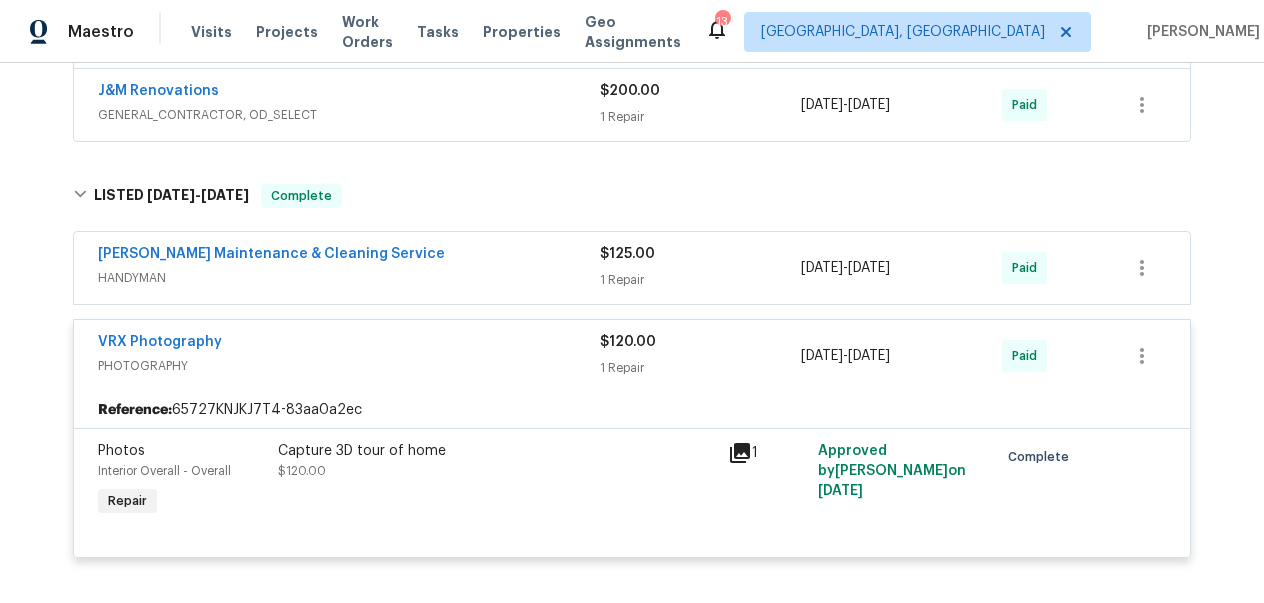 click on "HANDYMAN" at bounding box center (349, 278) 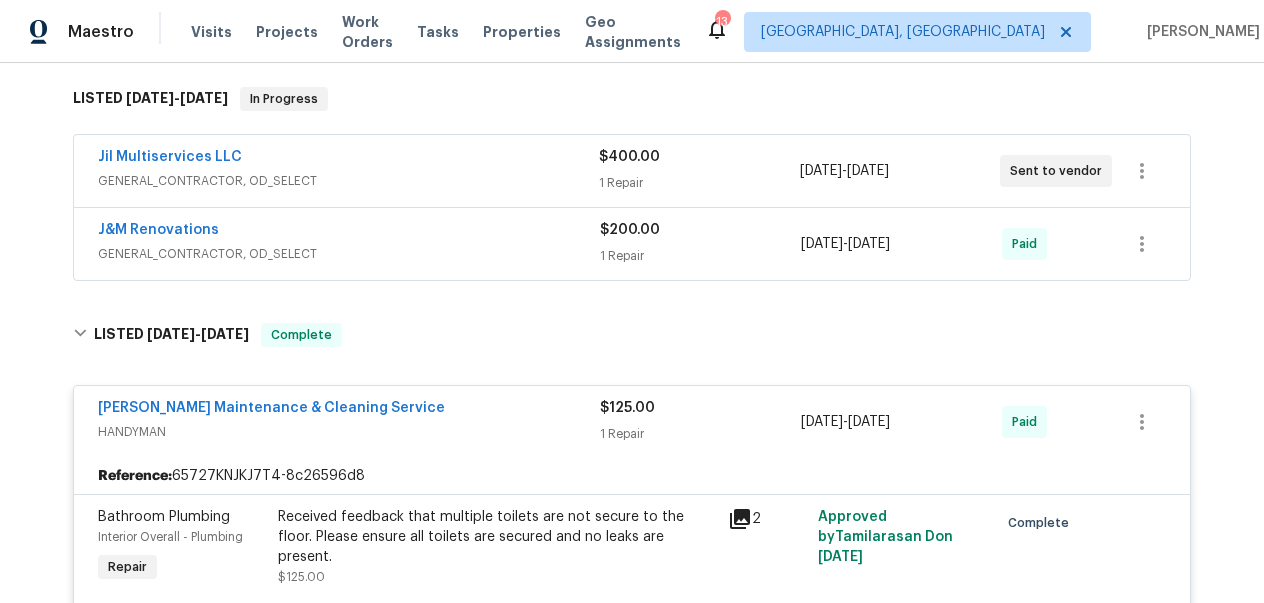 scroll, scrollTop: 272, scrollLeft: 0, axis: vertical 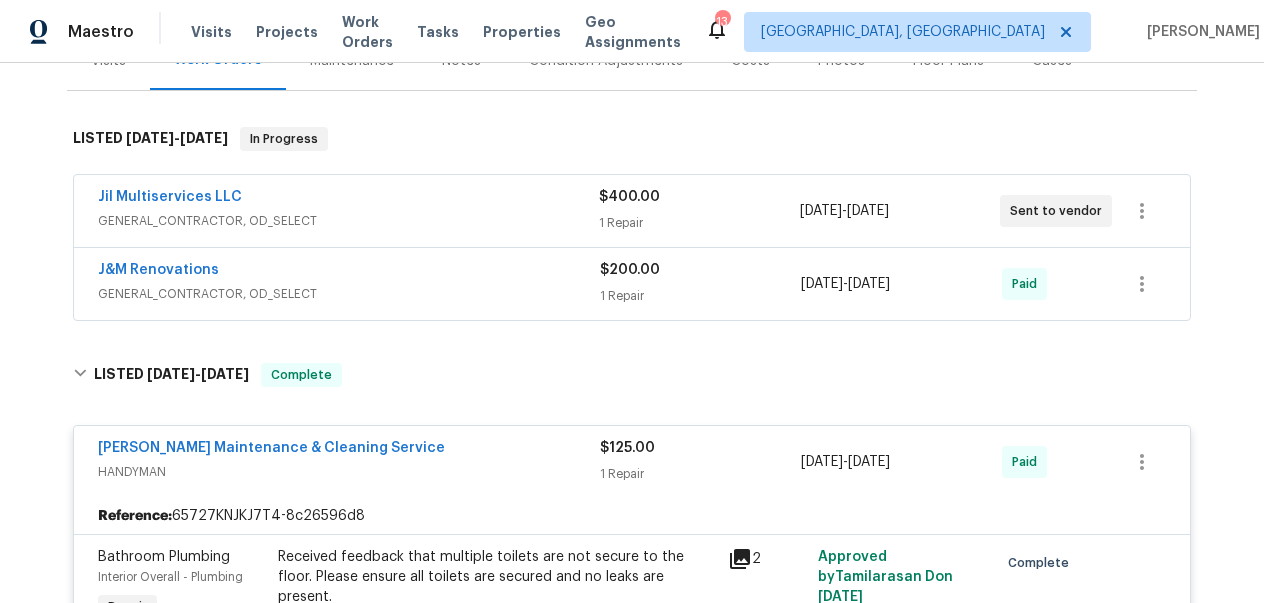 click on "J&M Renovations" at bounding box center [349, 272] 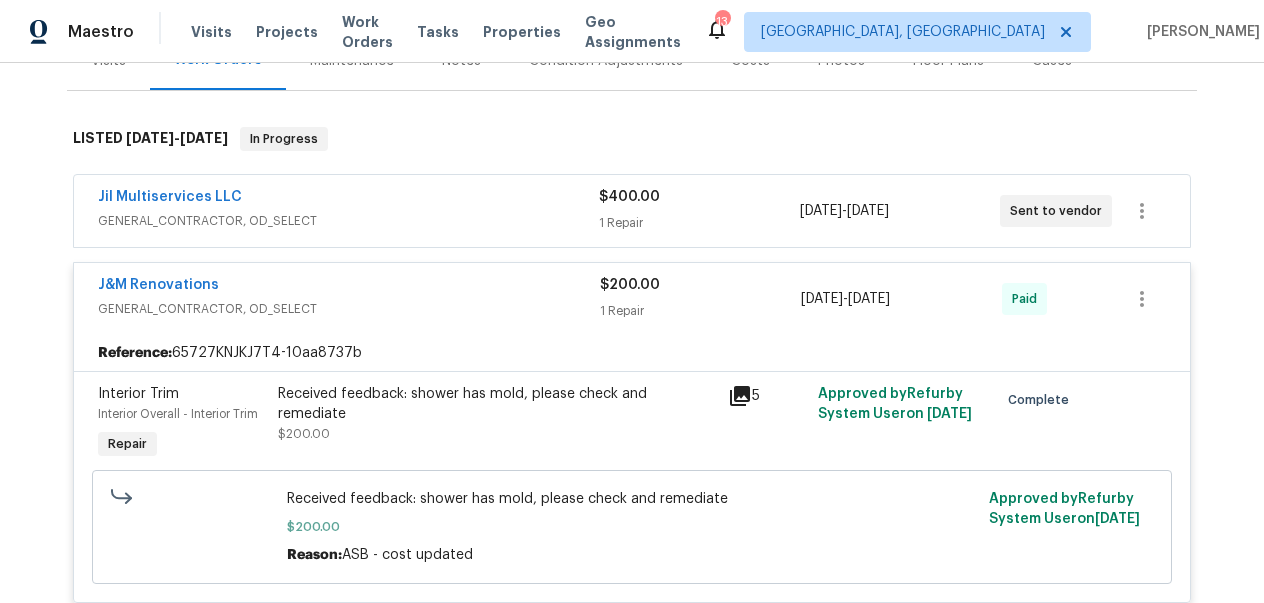click on "GENERAL_CONTRACTOR, OD_SELECT" at bounding box center [348, 221] 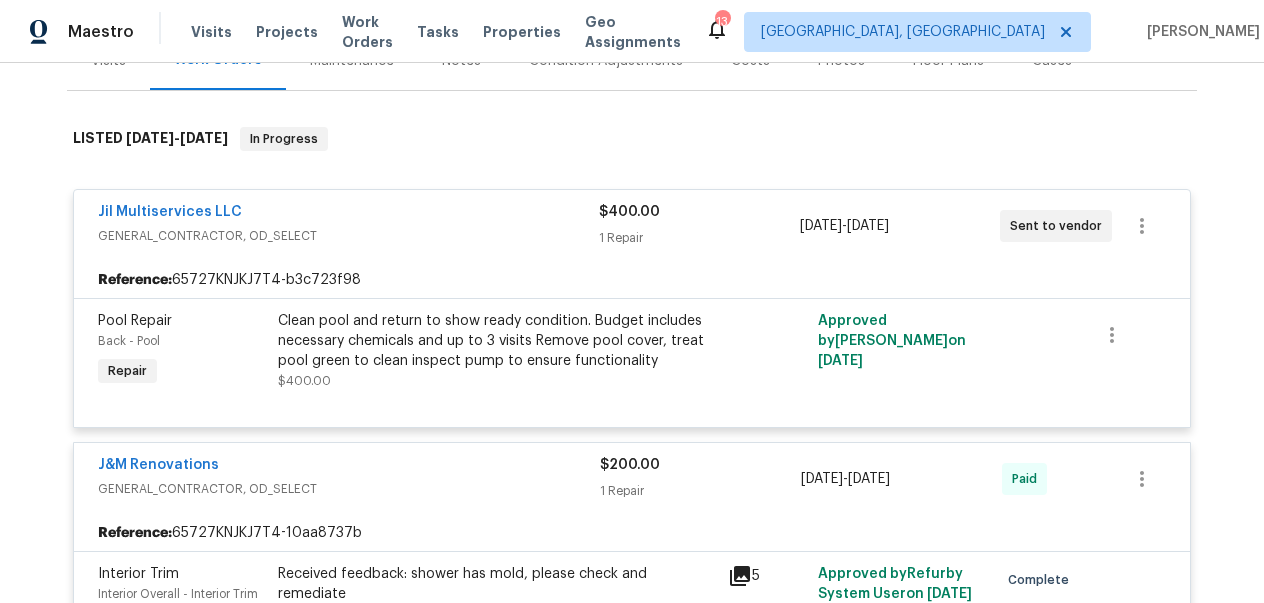 click on "Clean pool and return to show ready condition. Budget includes necessary chemicals and up to 3 visits
Remove pool cover, treat pool green to clean inspect pump to ensure functionality" at bounding box center [497, 341] 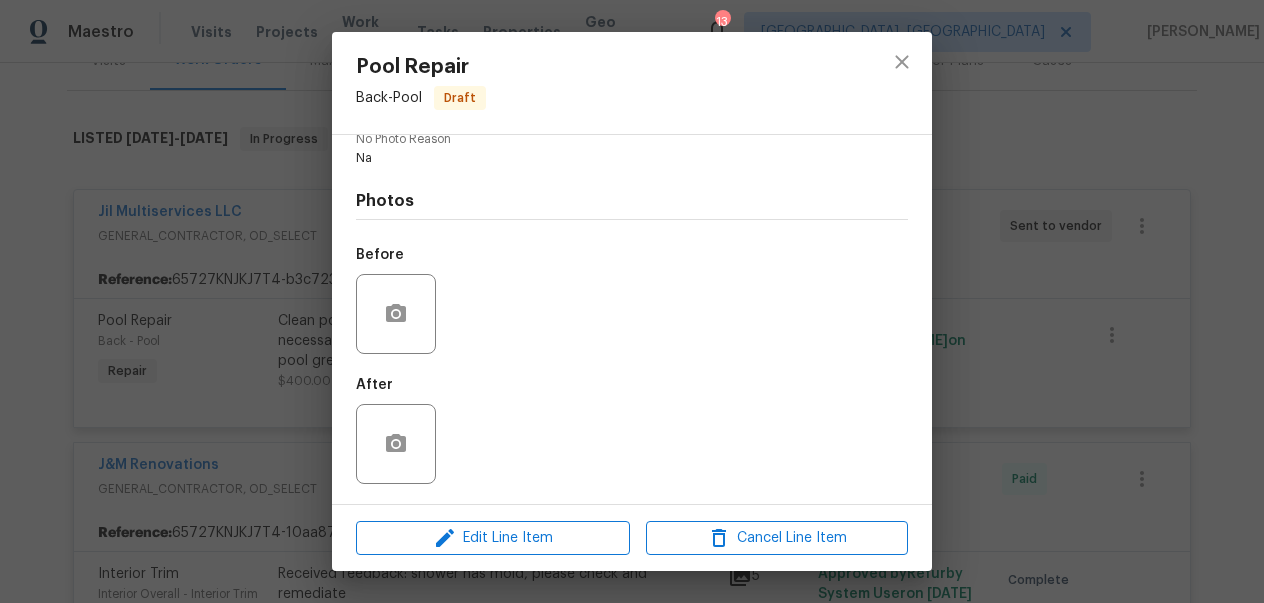 scroll, scrollTop: 0, scrollLeft: 0, axis: both 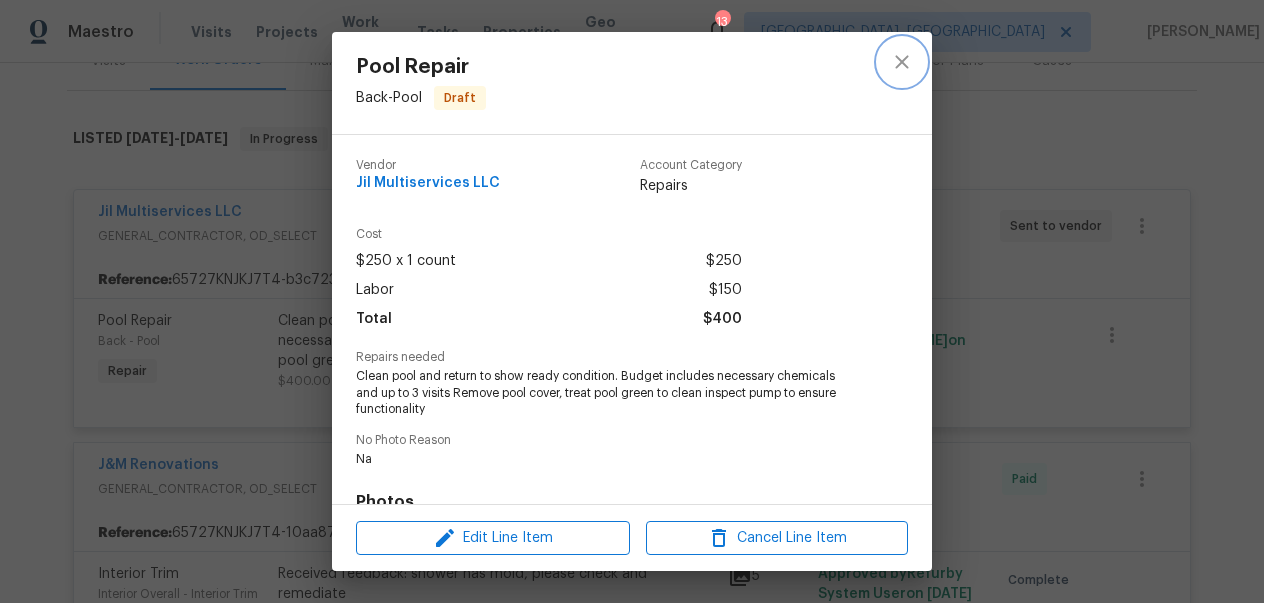 click 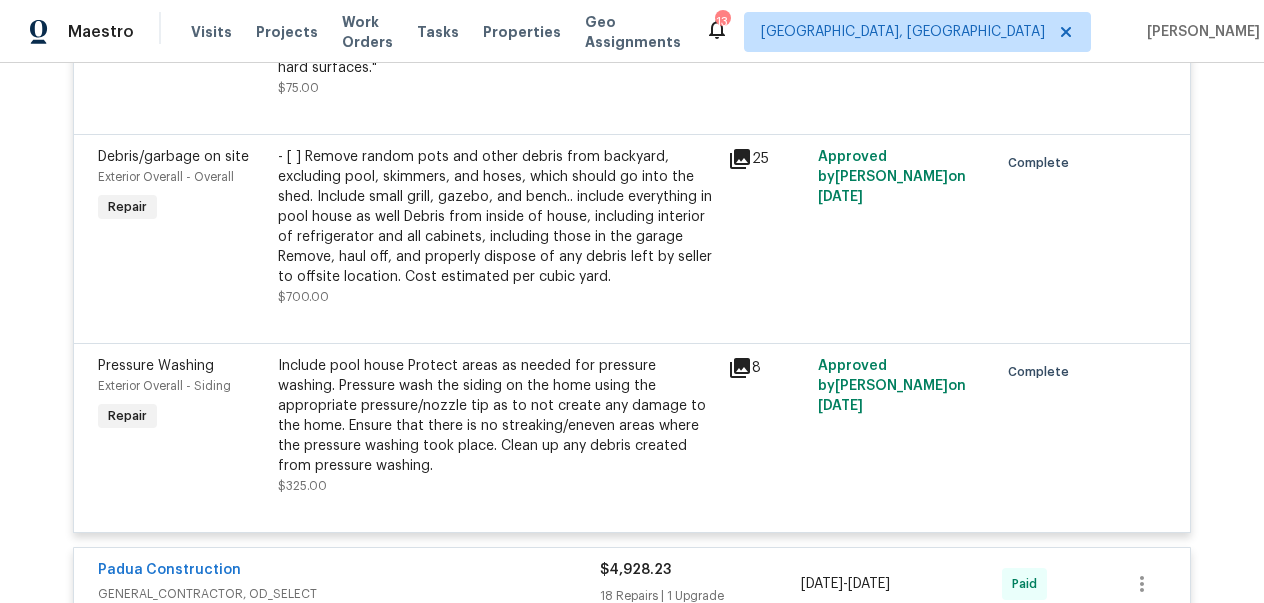 scroll, scrollTop: 2875, scrollLeft: 0, axis: vertical 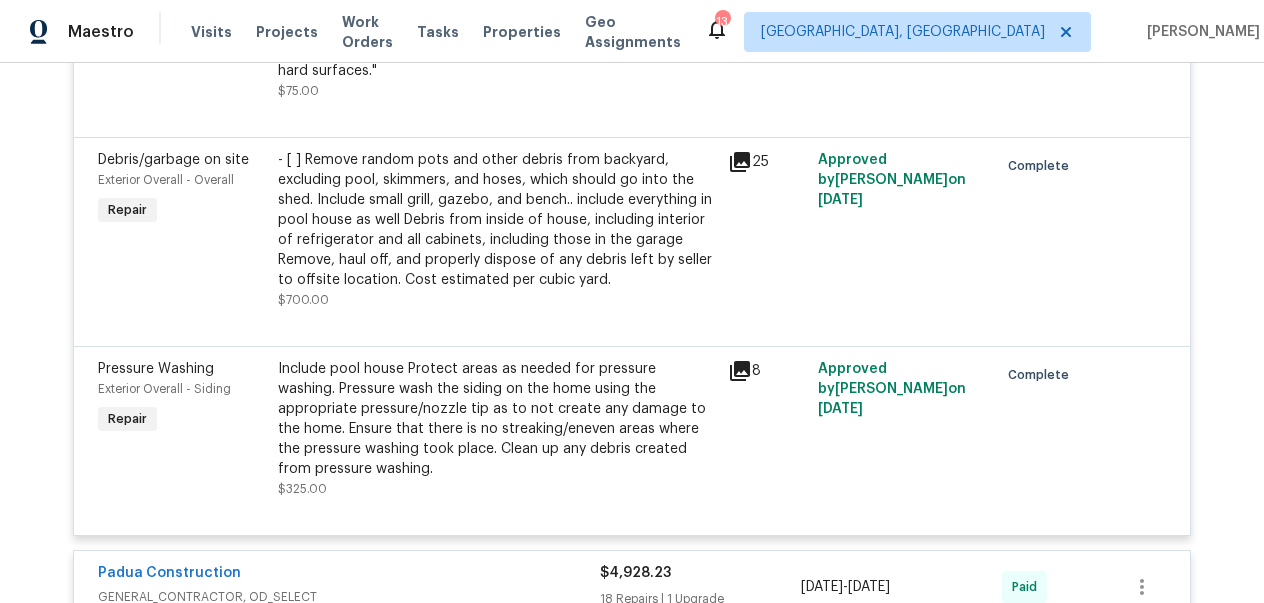 click 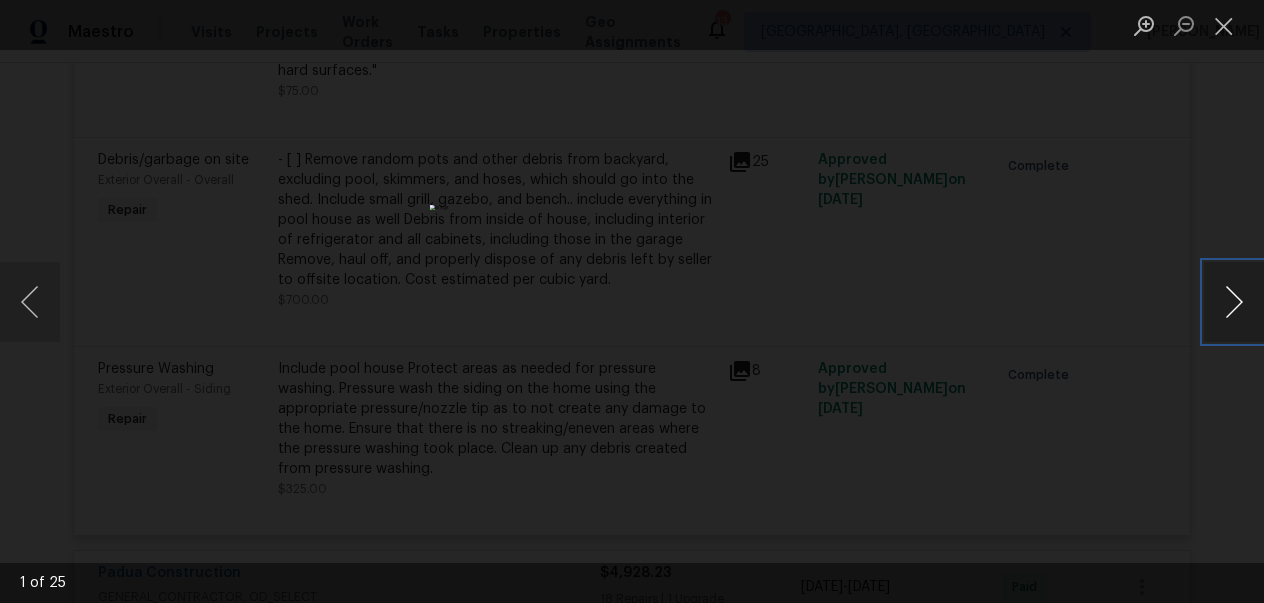 click at bounding box center (1234, 302) 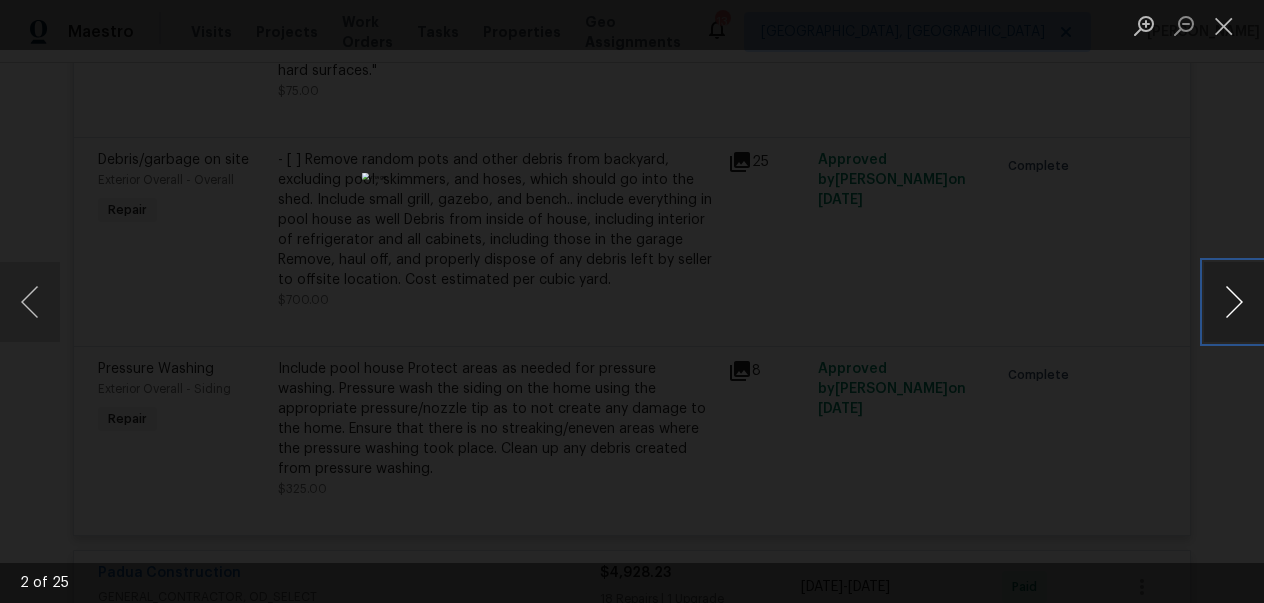 click at bounding box center (1234, 302) 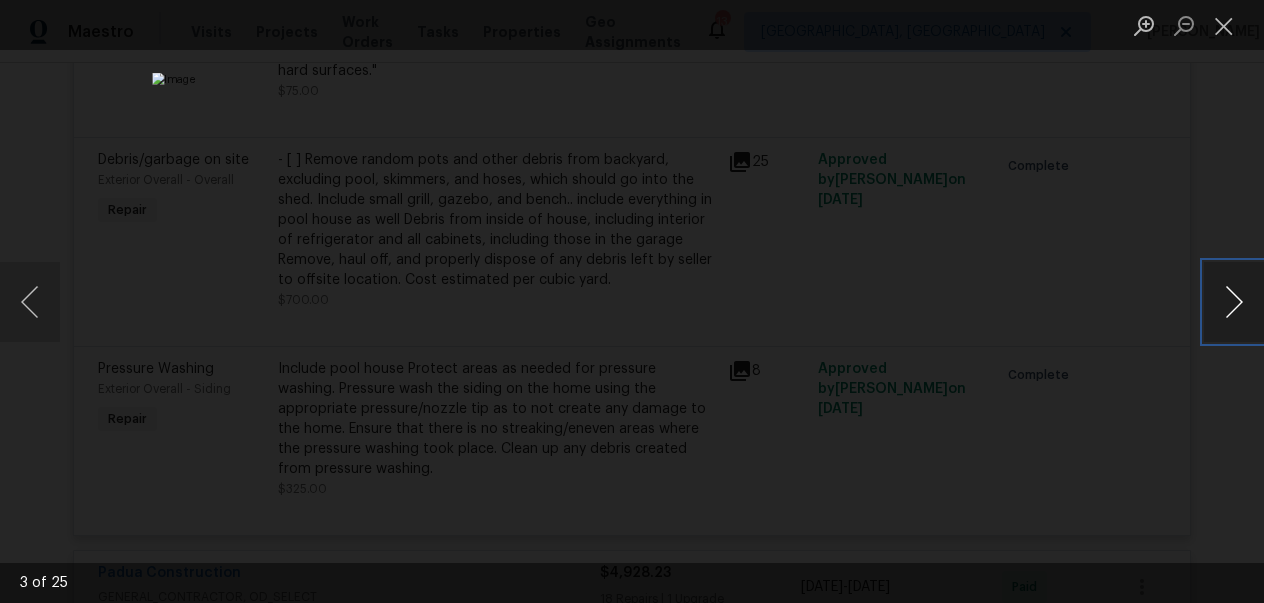 click at bounding box center [1234, 302] 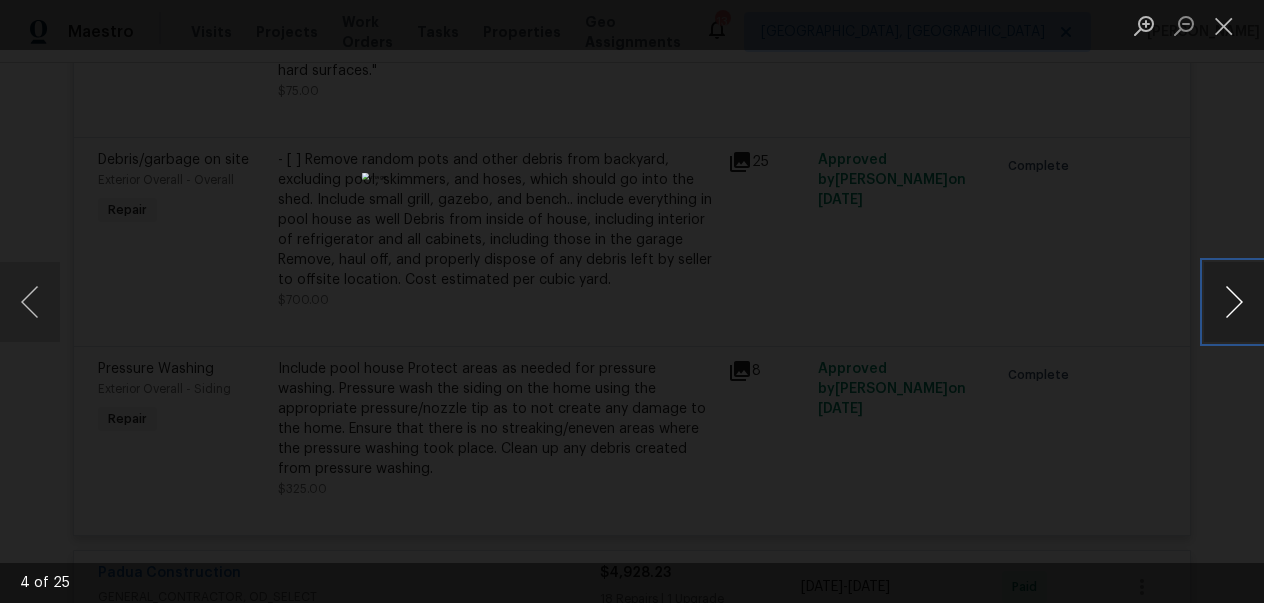 click at bounding box center [1234, 302] 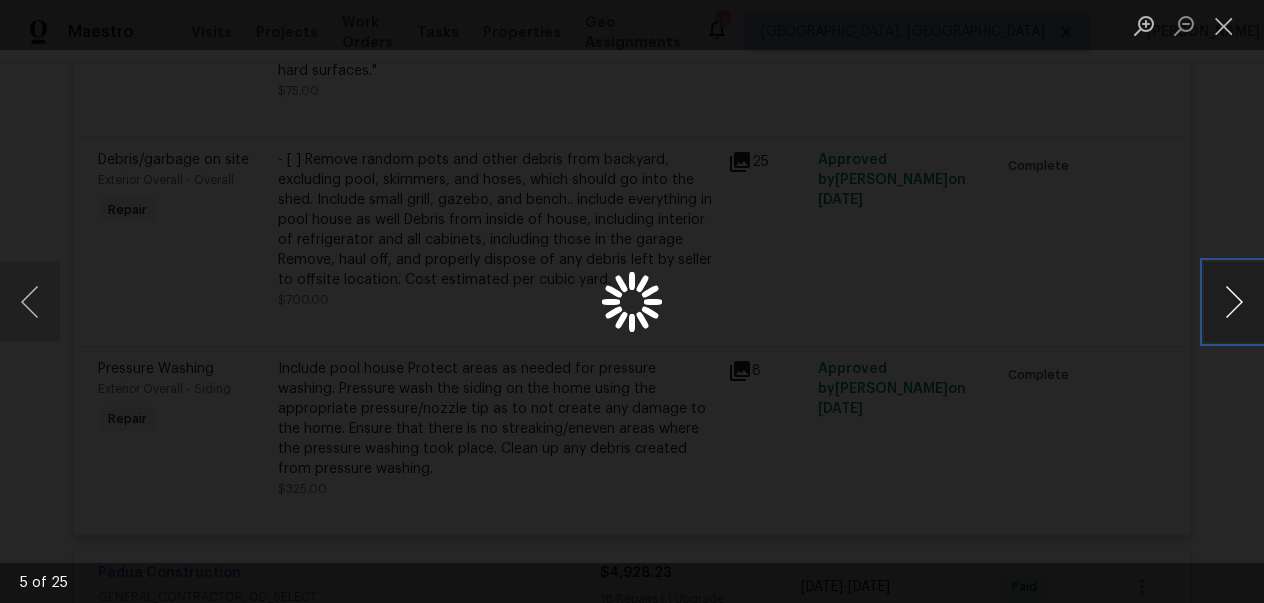 click at bounding box center [1234, 302] 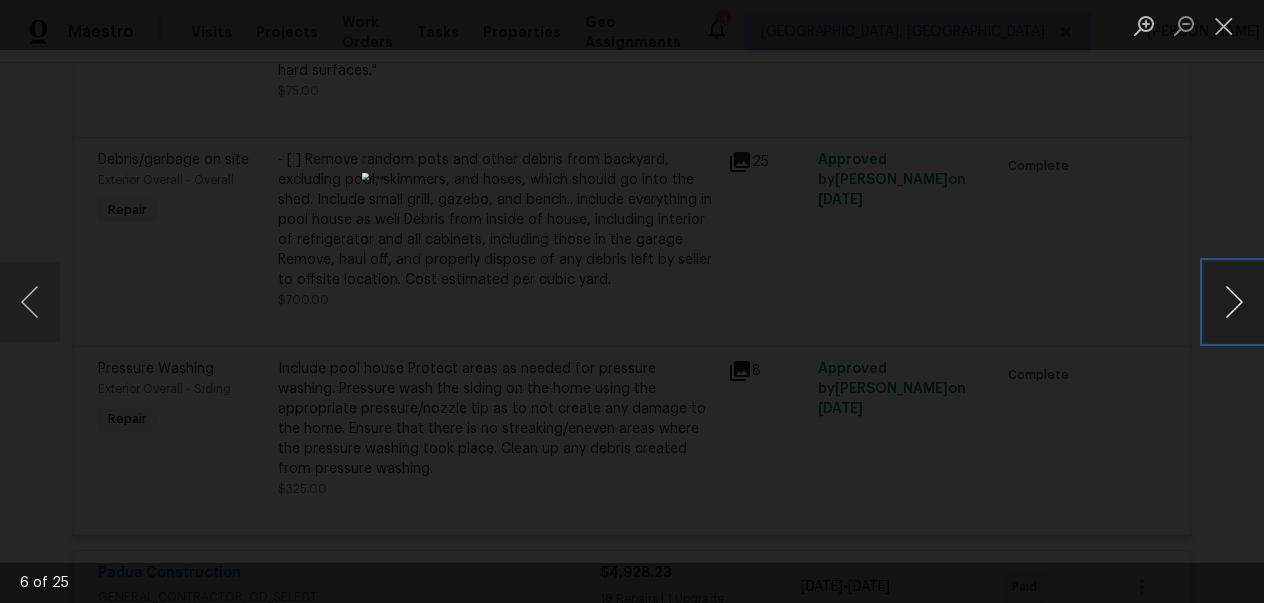 click at bounding box center [1234, 302] 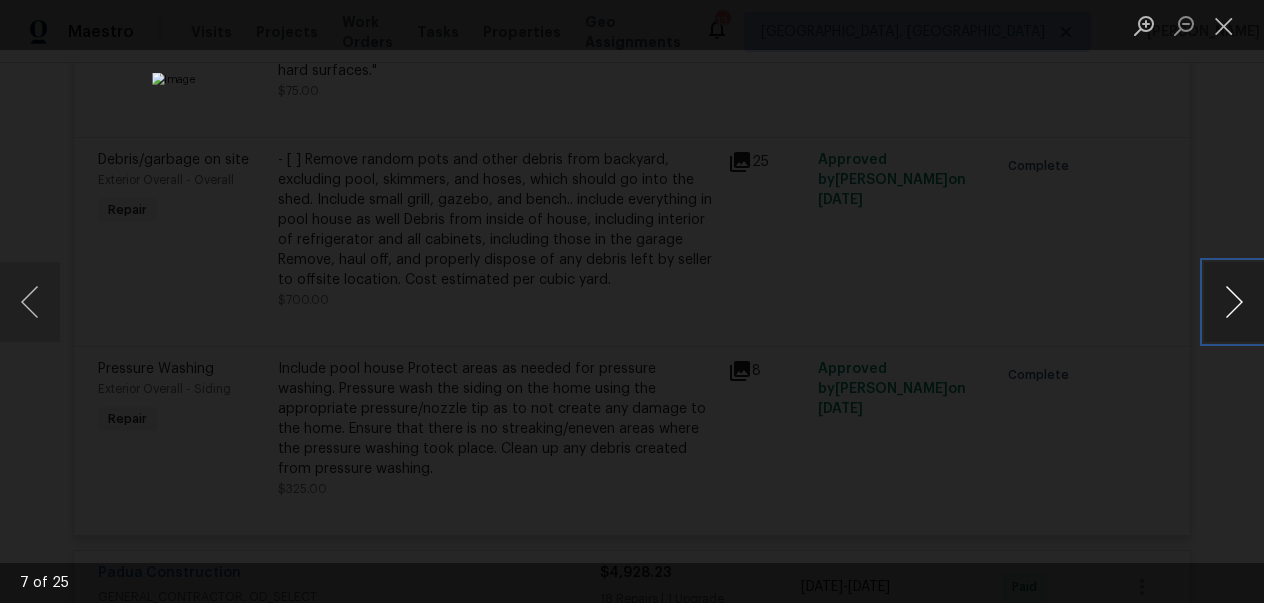 click at bounding box center [1234, 302] 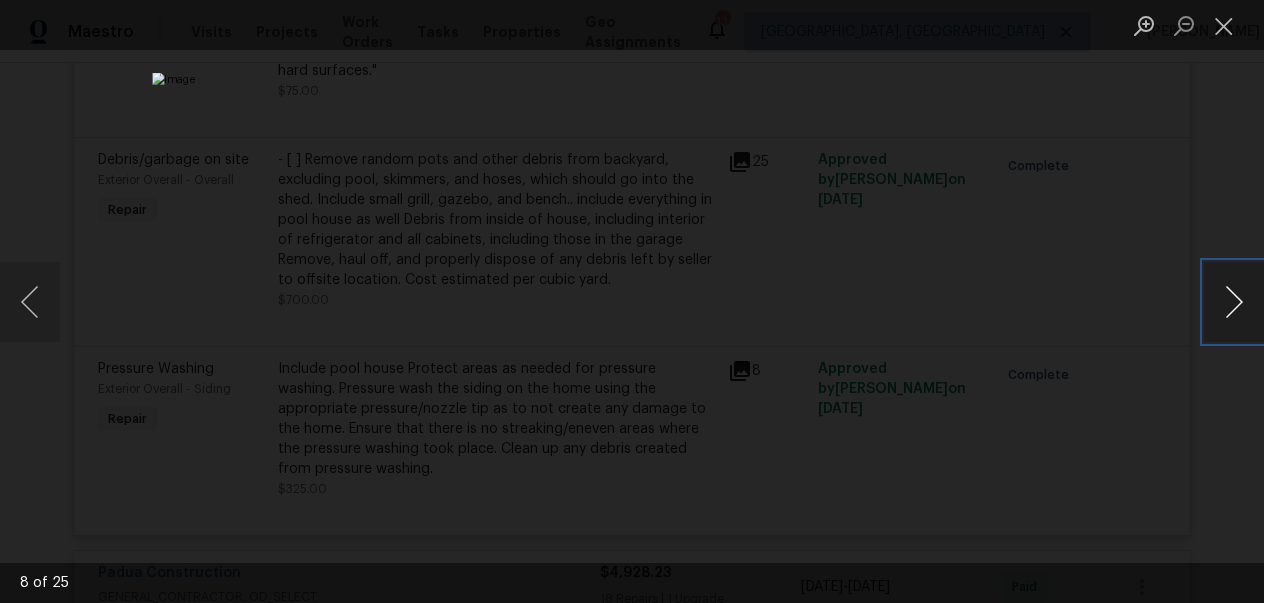 click at bounding box center [1234, 302] 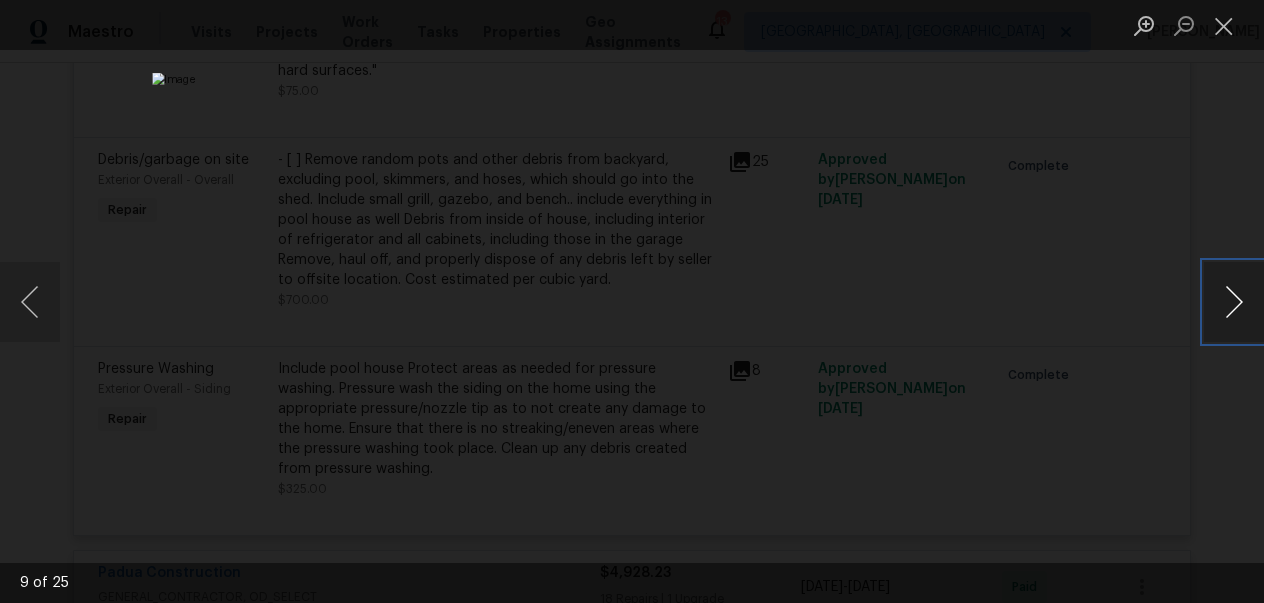 click at bounding box center [1234, 302] 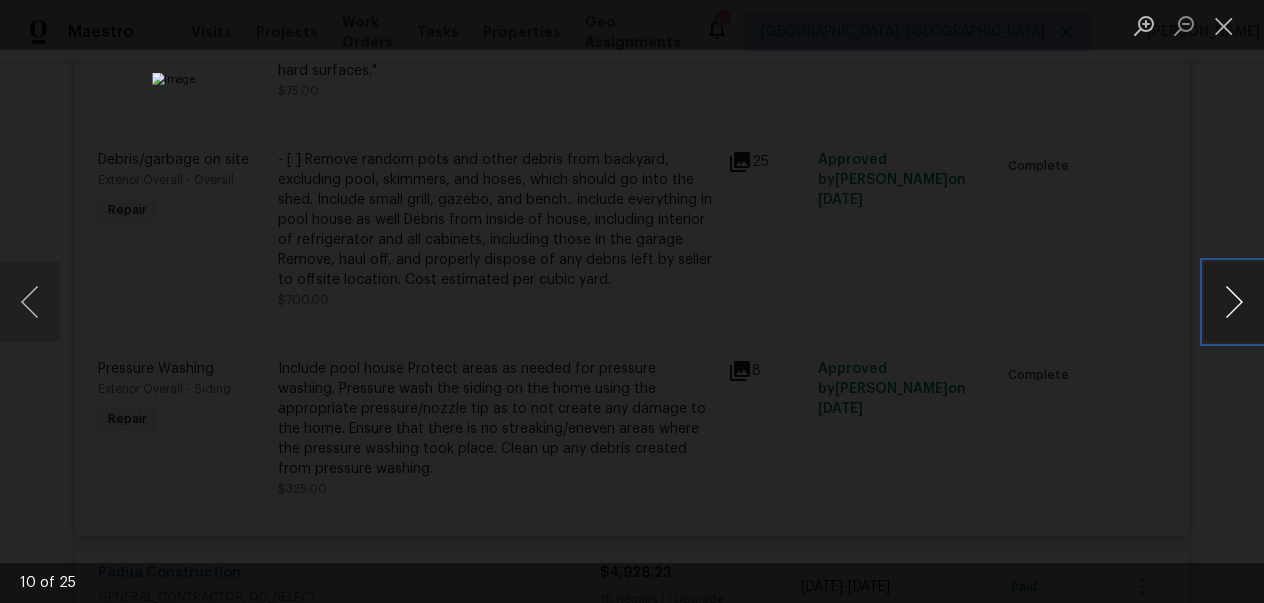 click at bounding box center [1234, 302] 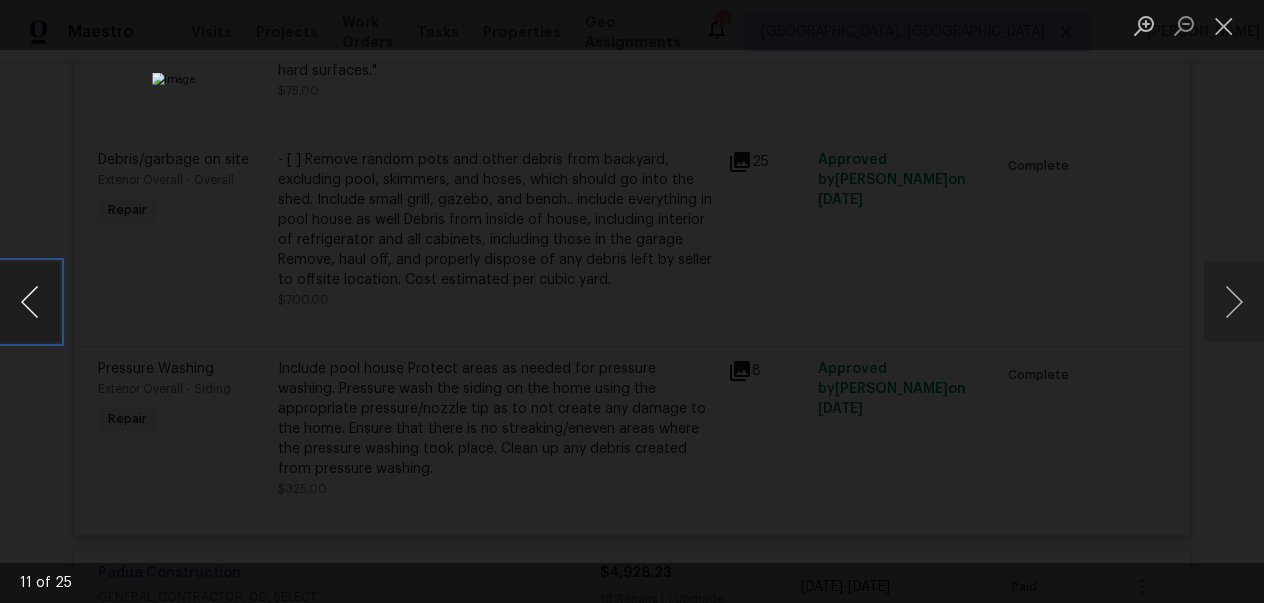 click at bounding box center [30, 302] 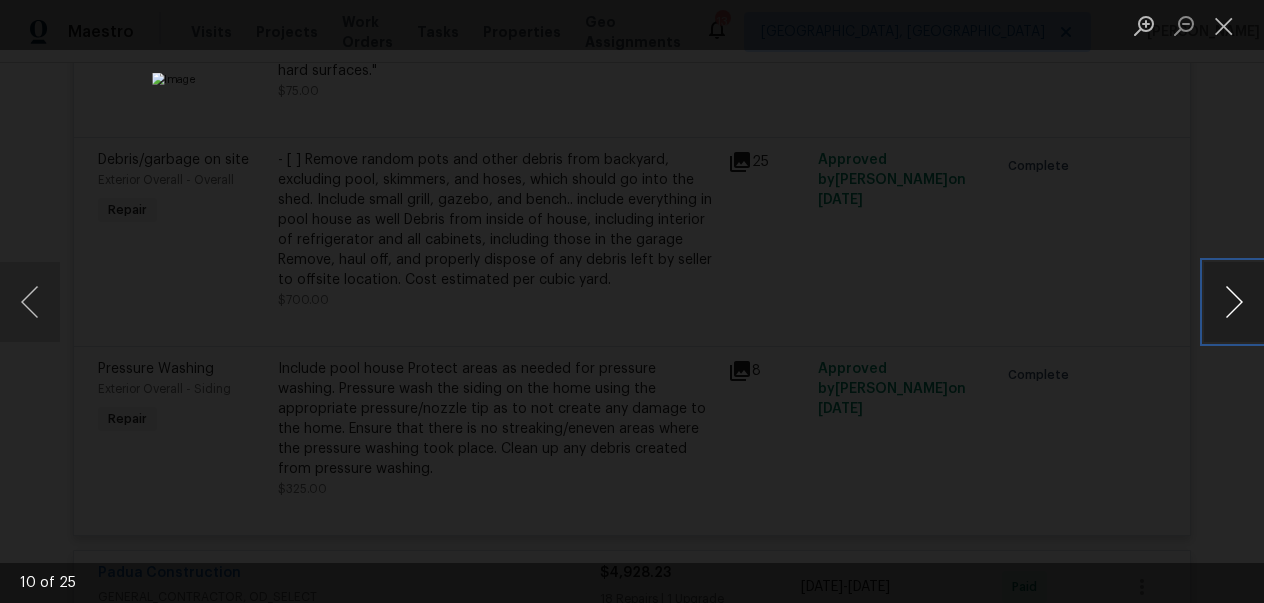 click at bounding box center [1234, 302] 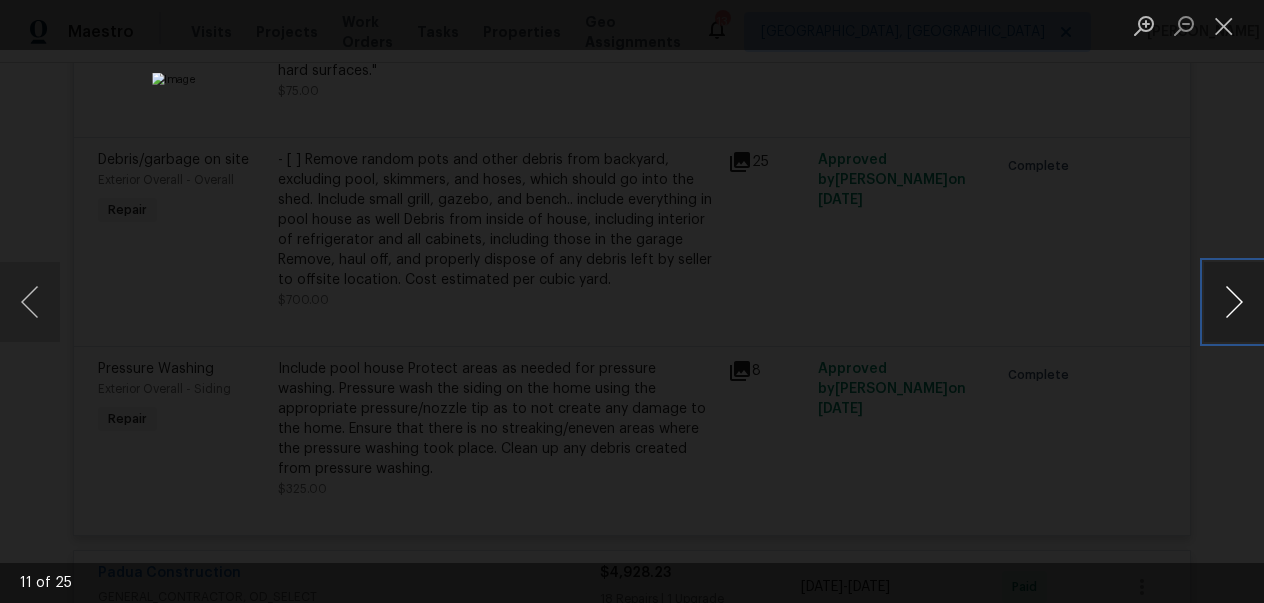 click at bounding box center [1234, 302] 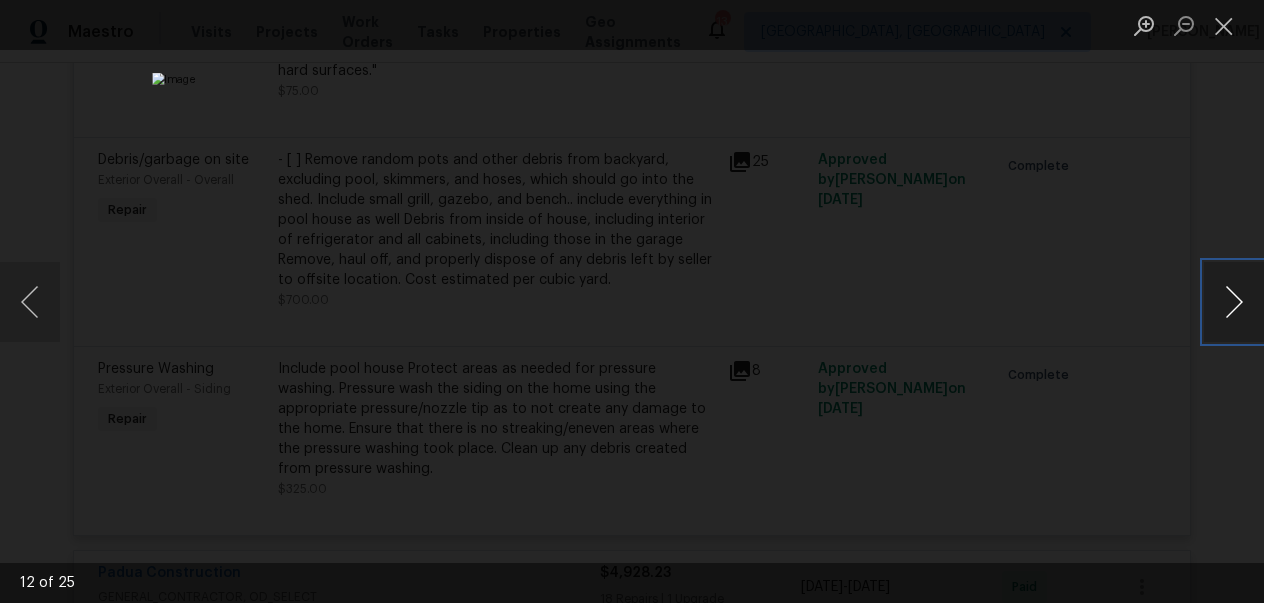click at bounding box center (1234, 302) 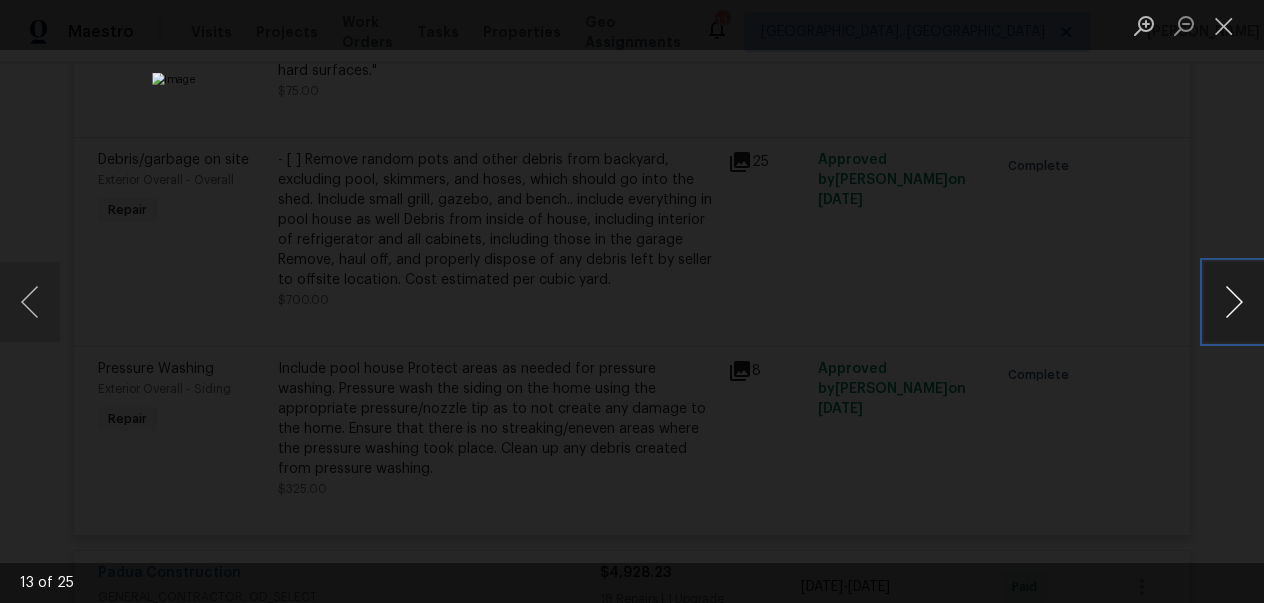 click at bounding box center (1234, 302) 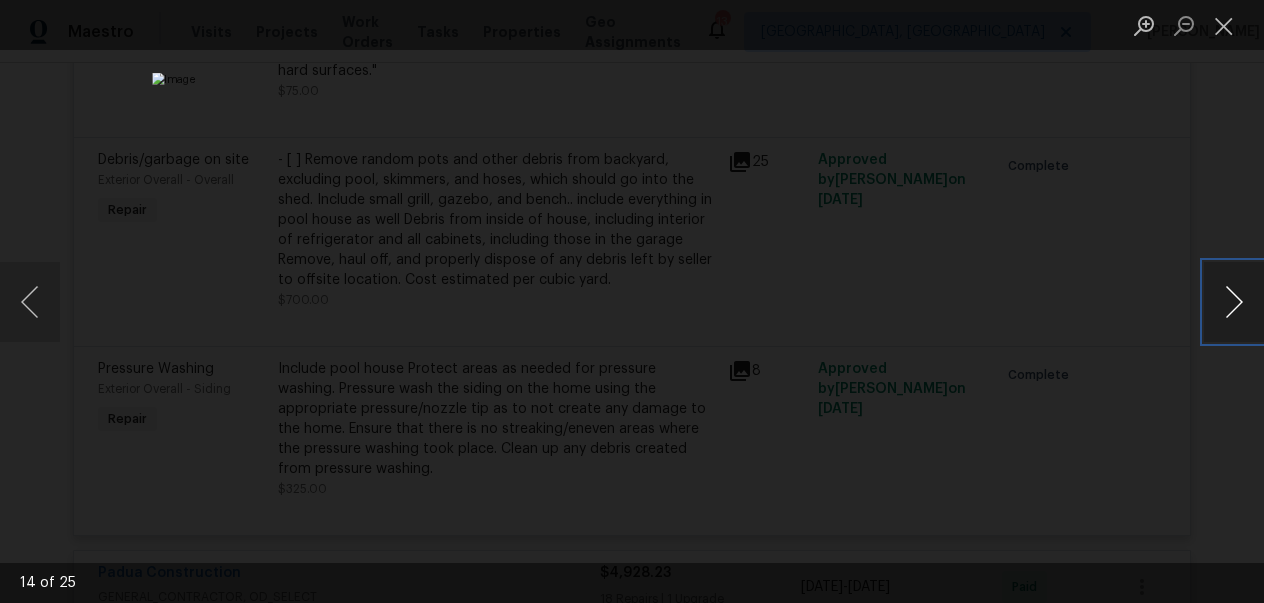 click at bounding box center (1234, 302) 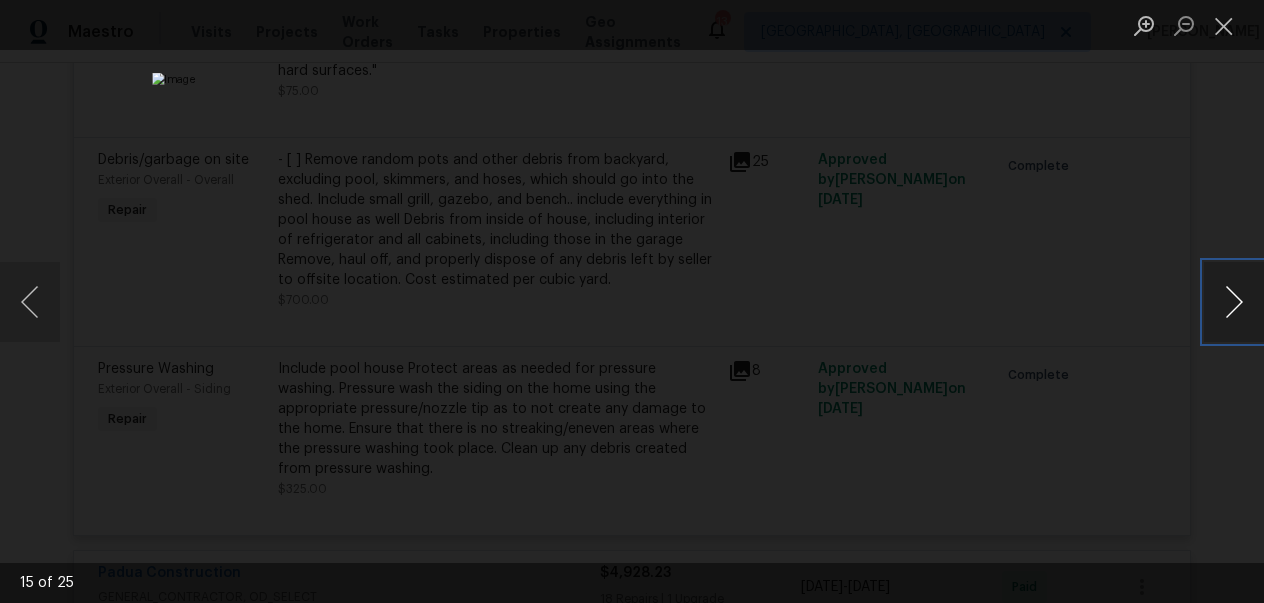 click at bounding box center [1234, 302] 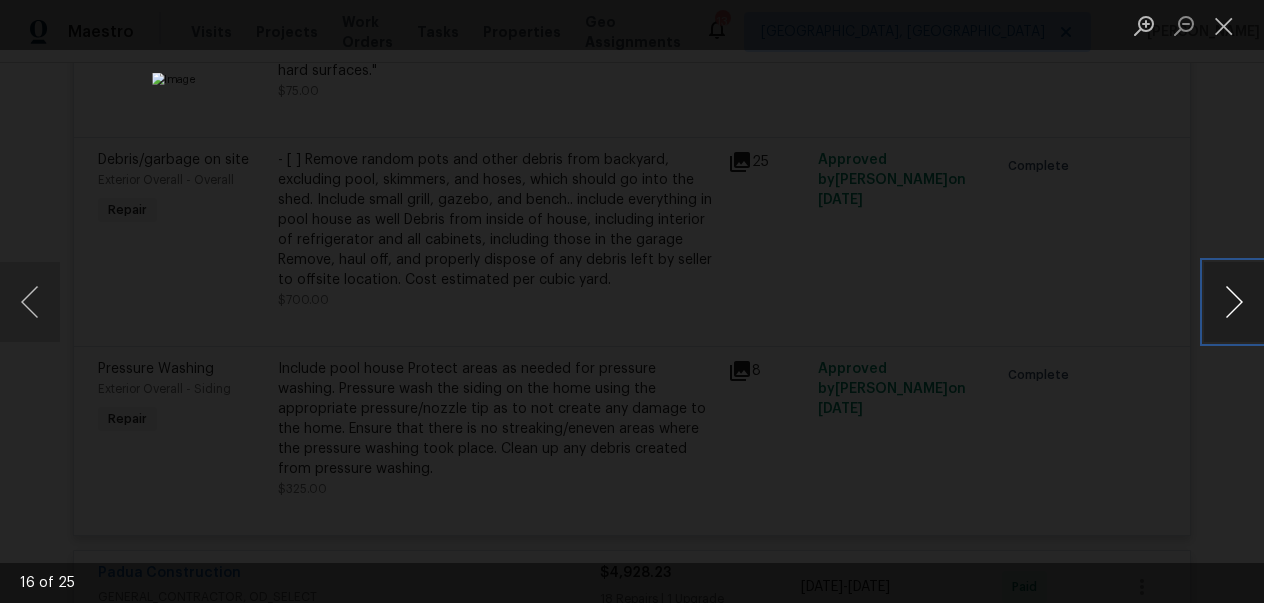 click at bounding box center (1234, 302) 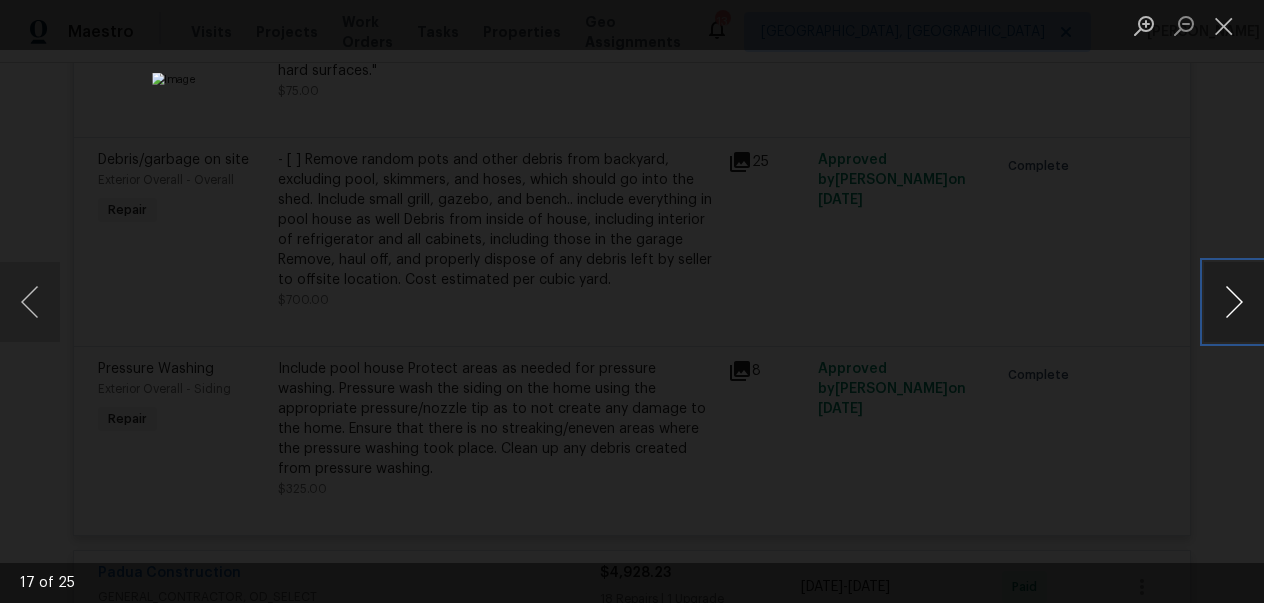 click at bounding box center (1234, 302) 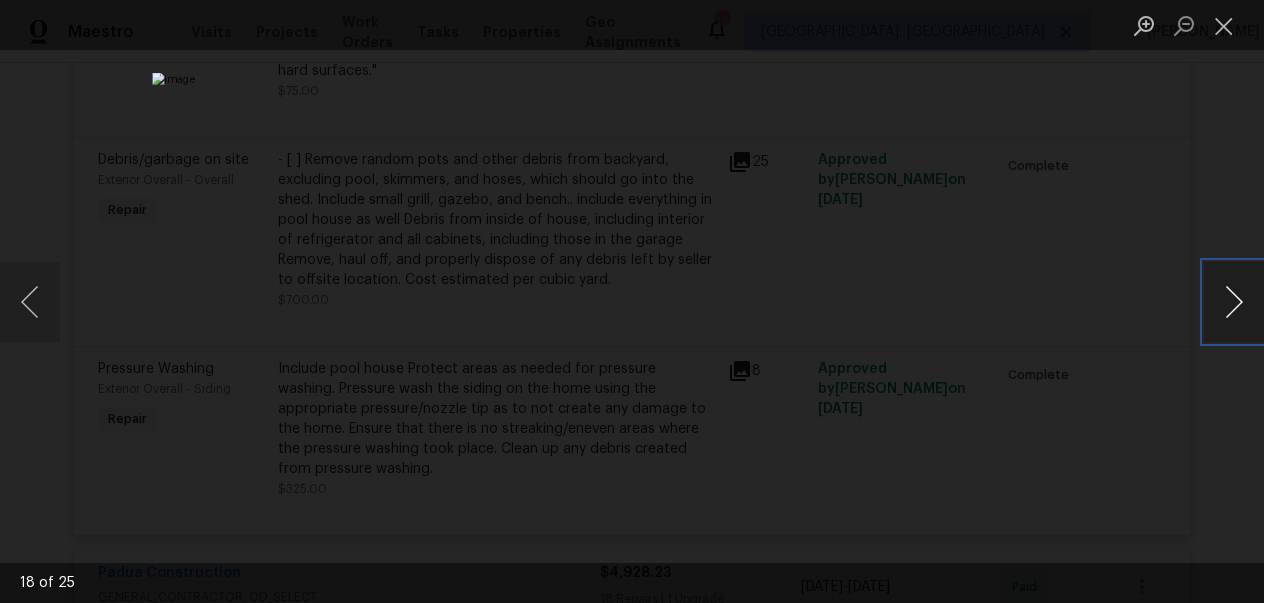 click at bounding box center (1234, 302) 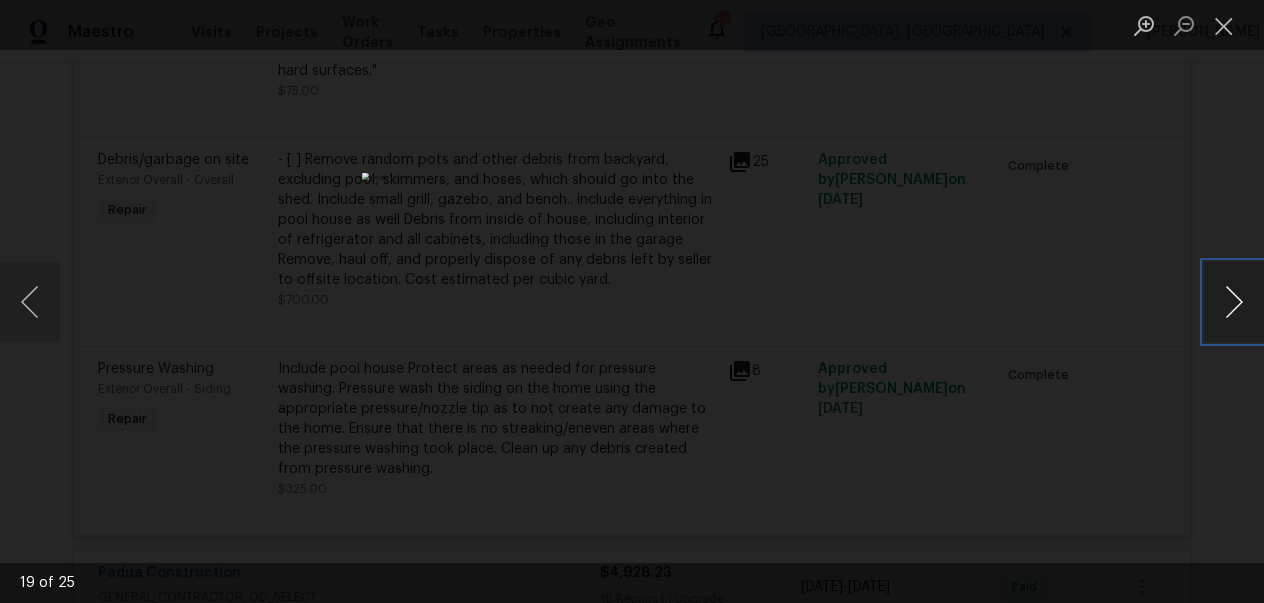 click at bounding box center (1234, 302) 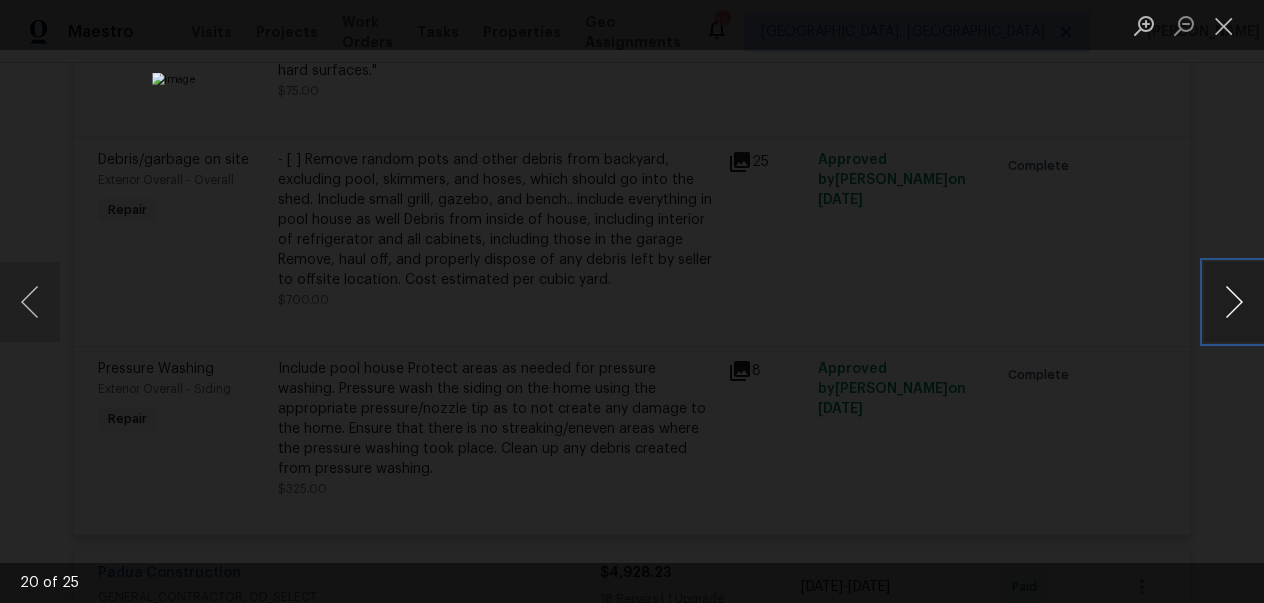 click at bounding box center (1234, 302) 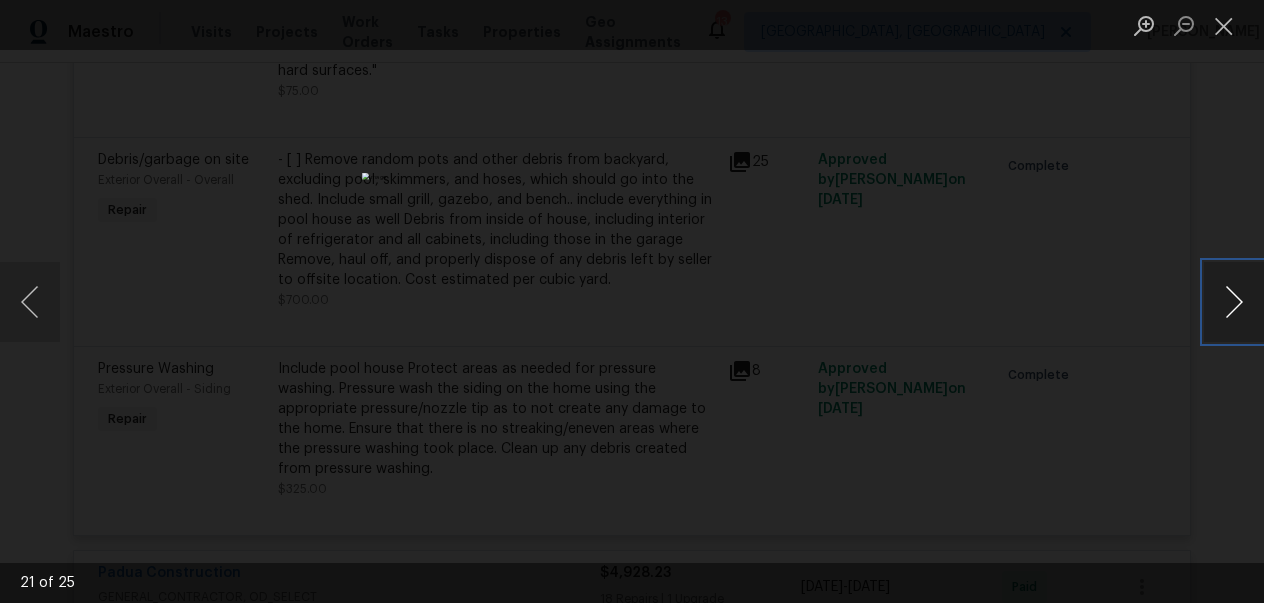 click at bounding box center [1234, 302] 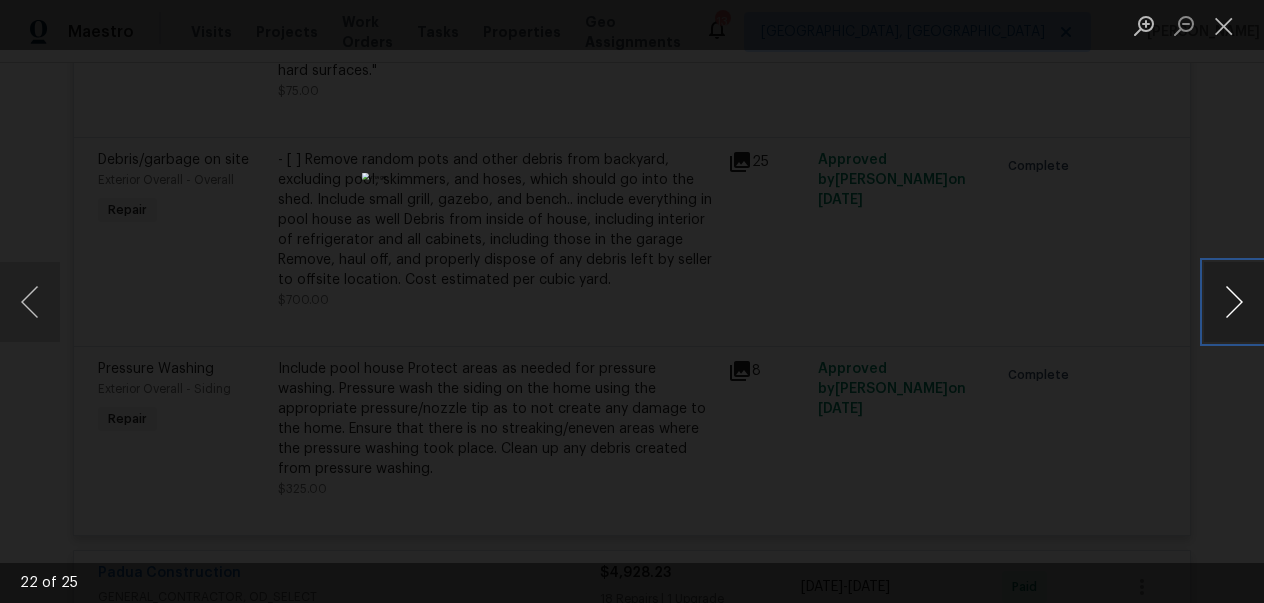 click at bounding box center (1234, 302) 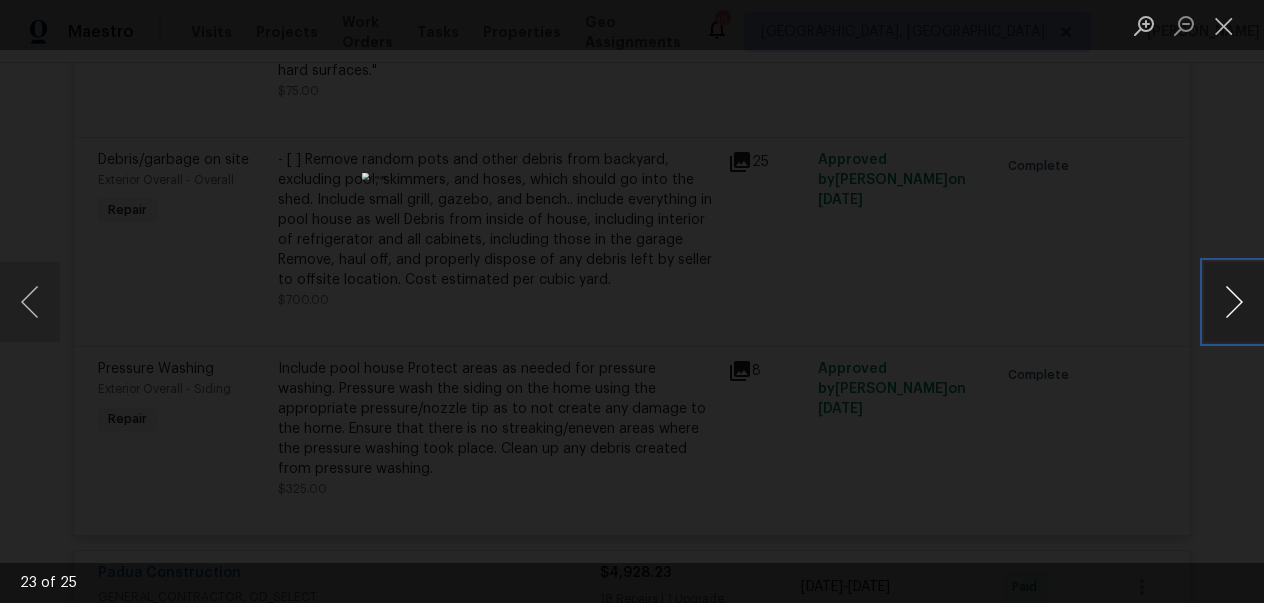click at bounding box center (1234, 302) 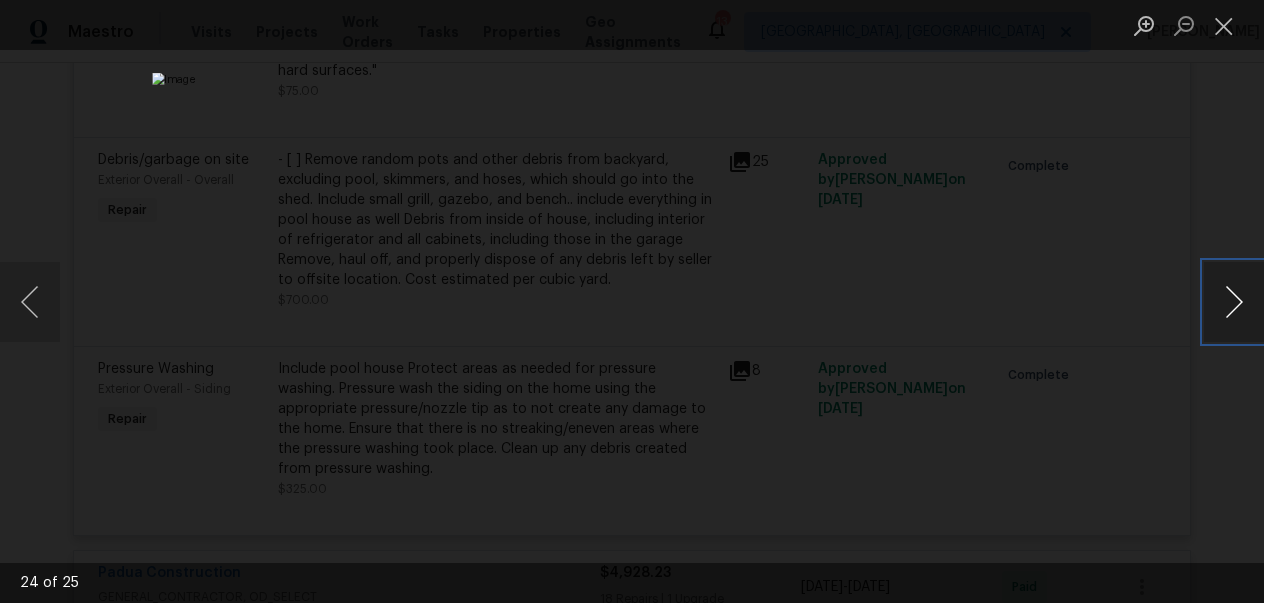 click at bounding box center [1234, 302] 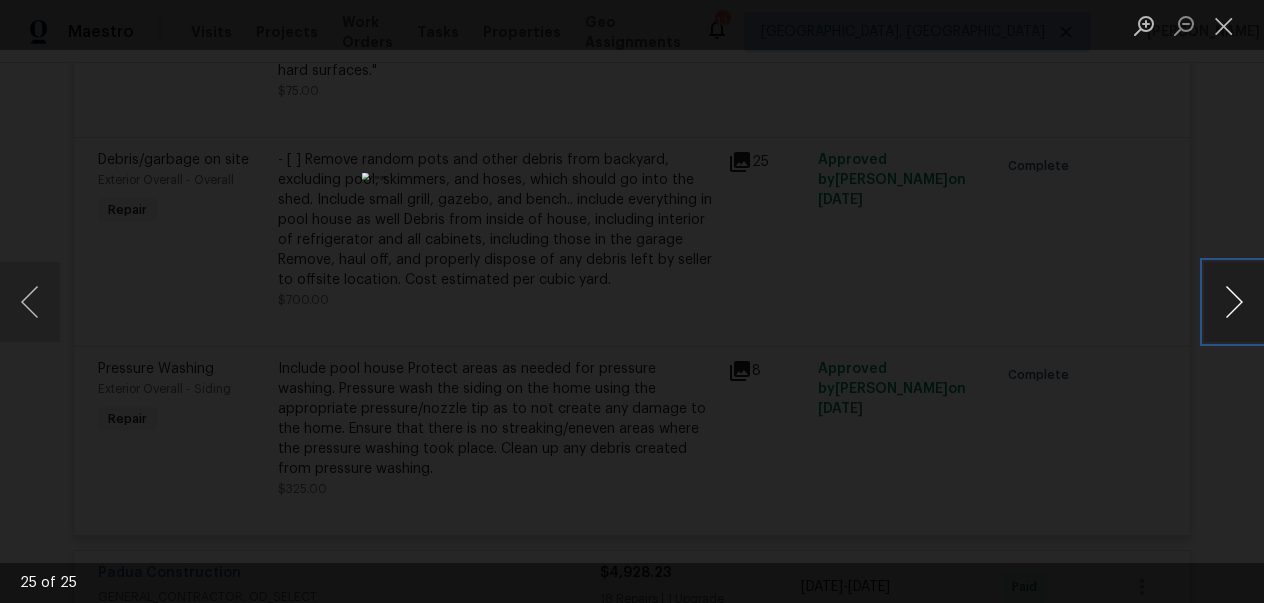 click at bounding box center [1234, 302] 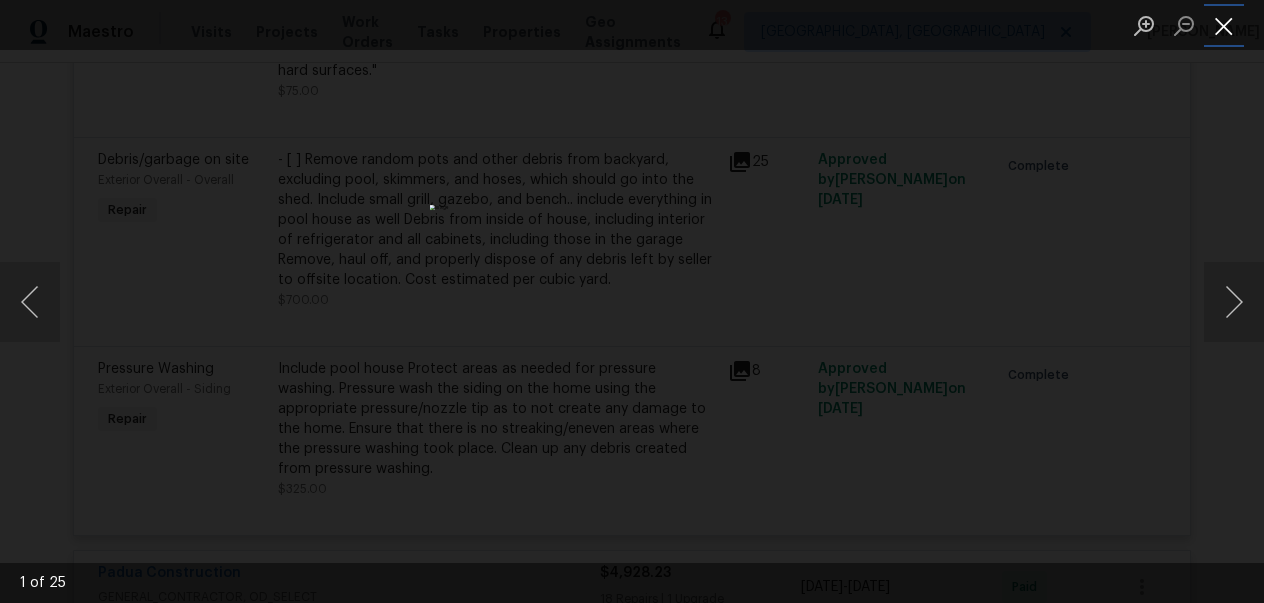 click at bounding box center [1224, 25] 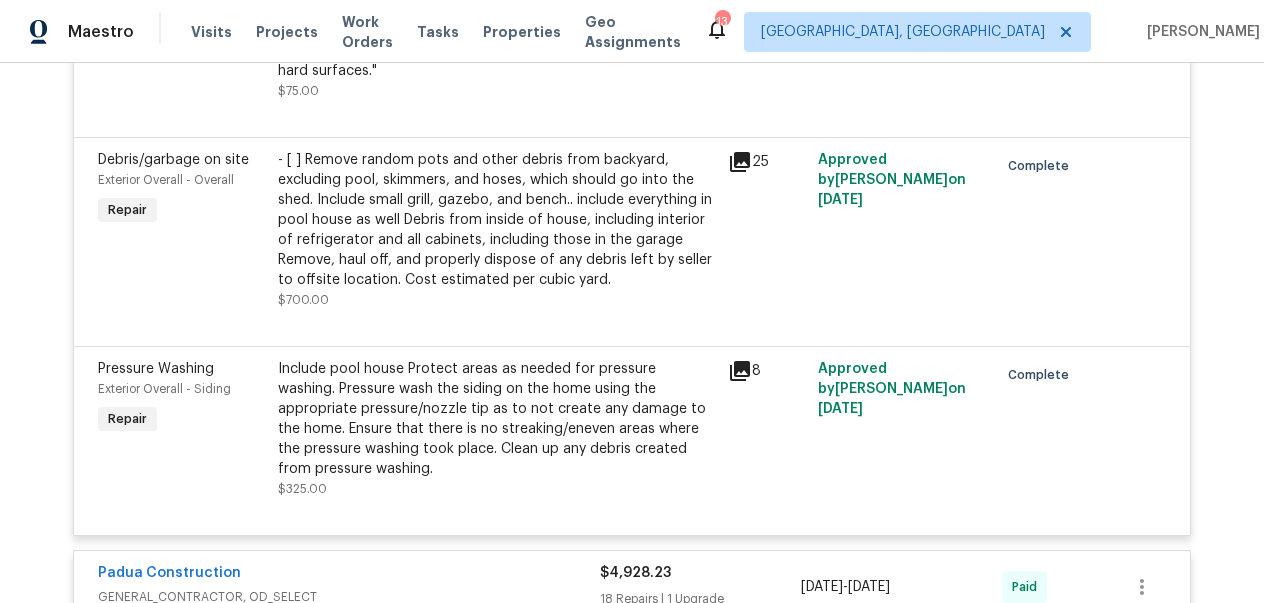 click on "25" at bounding box center (767, 230) 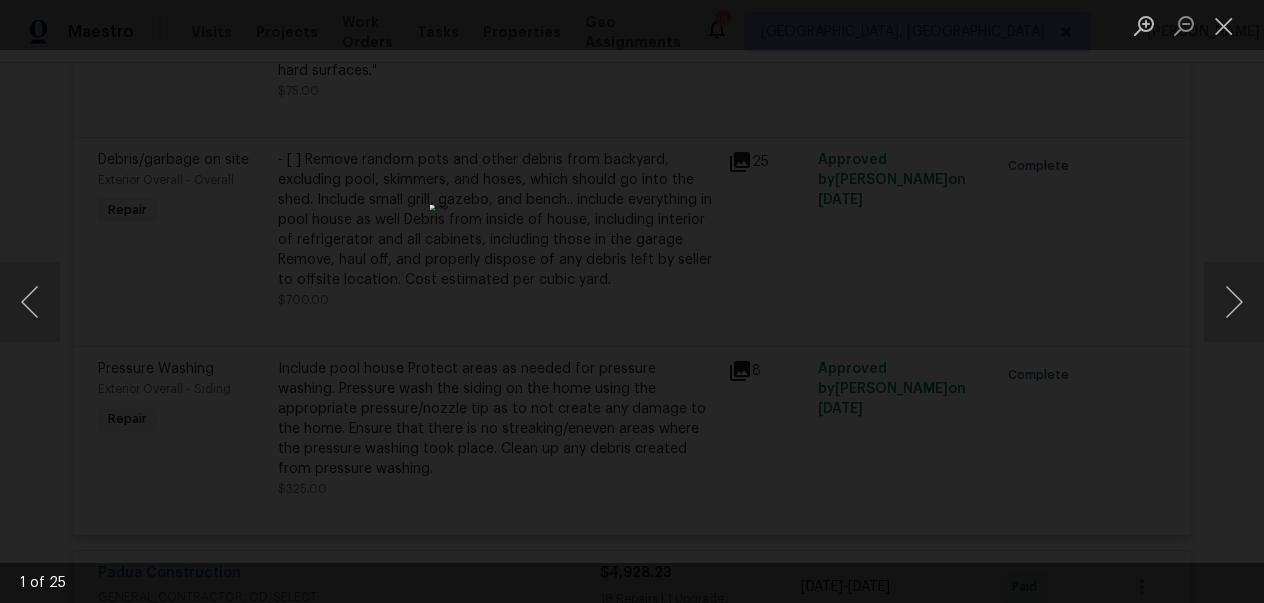 click at bounding box center (632, 301) 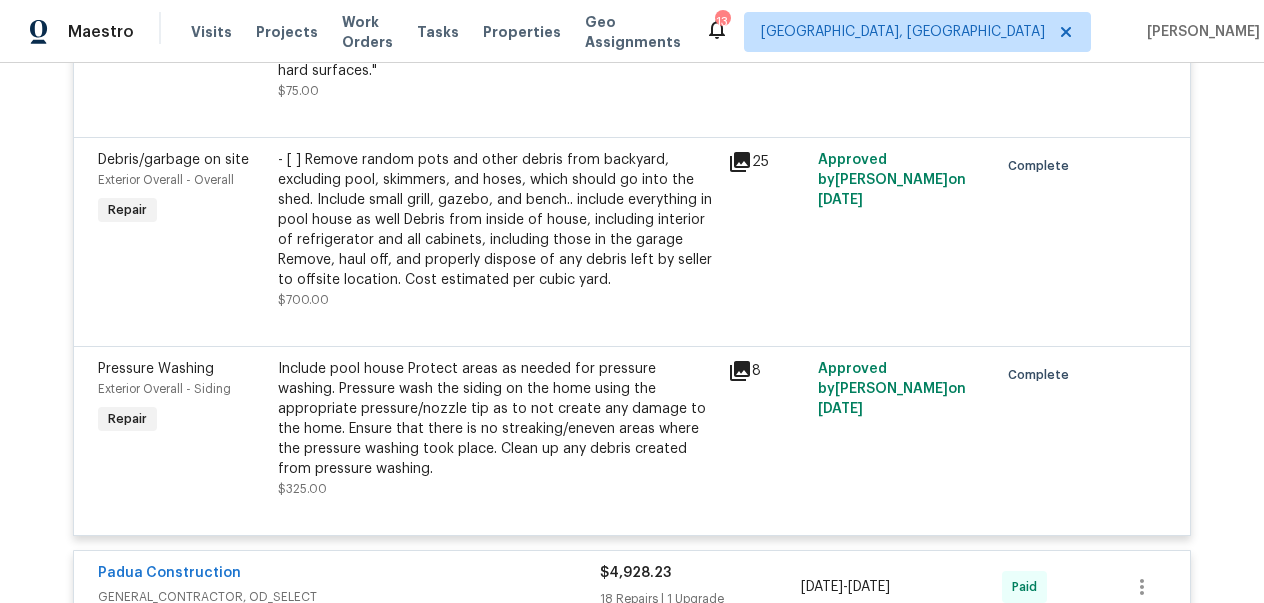 click on "- [ ] Remove random pots and other debris from backyard, excluding pool, skimmers, and hoses, which should go into the shed. Include small grill, gazebo, and bench.. include everything in pool house as well
Debris from inside of house, including interior of refrigerator and all cabinets, including those in the garage
Remove, haul off, and properly dispose of any debris left by seller to offsite location. Cost estimated per cubic yard." at bounding box center (497, 220) 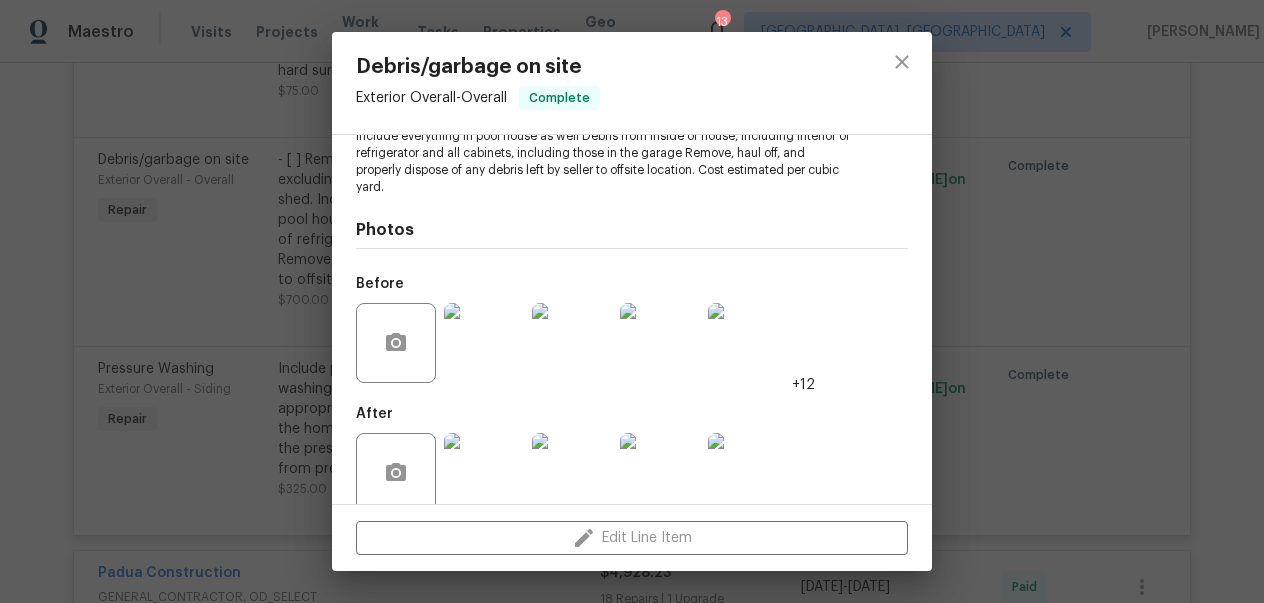 scroll, scrollTop: 301, scrollLeft: 0, axis: vertical 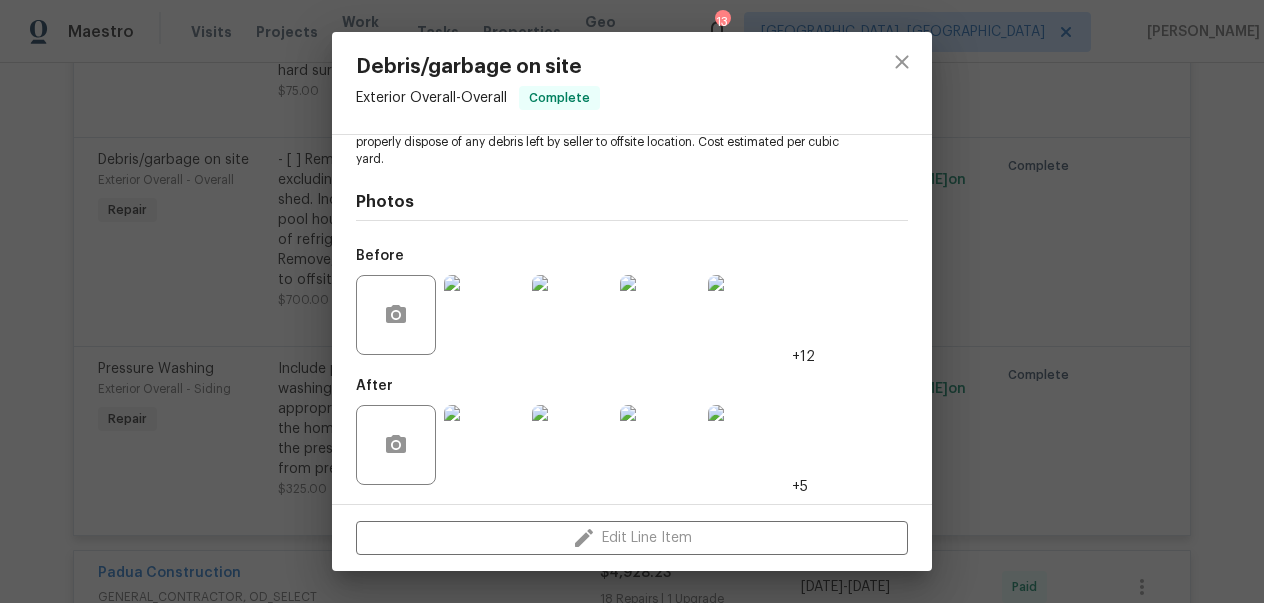 click at bounding box center [748, 445] 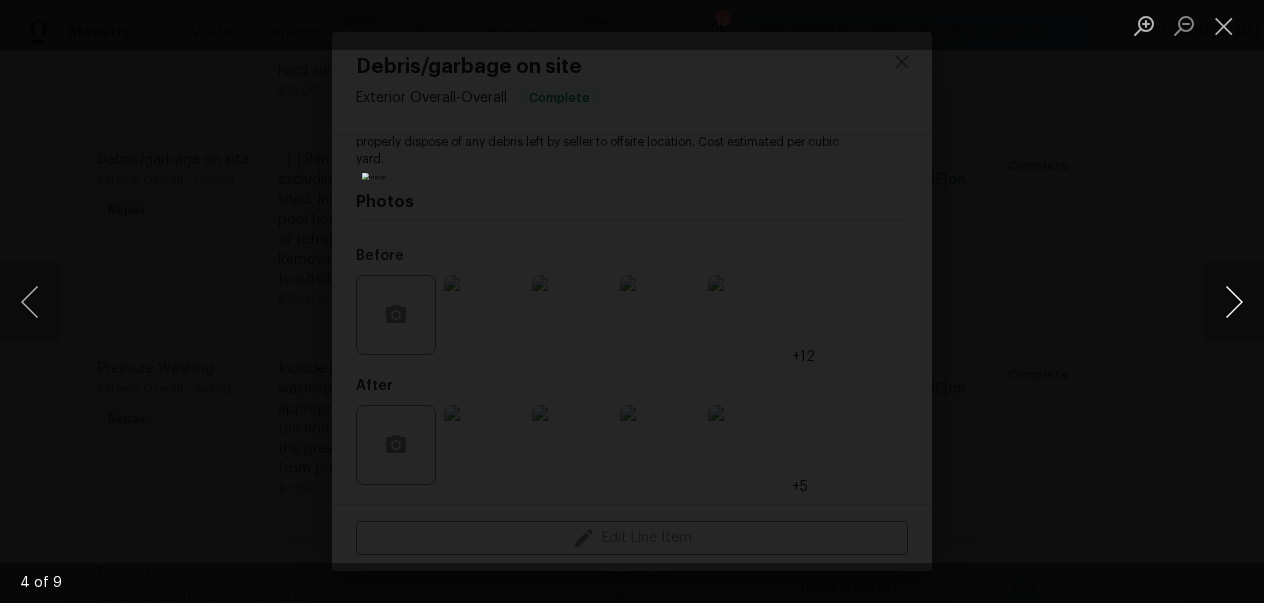 click at bounding box center [1234, 302] 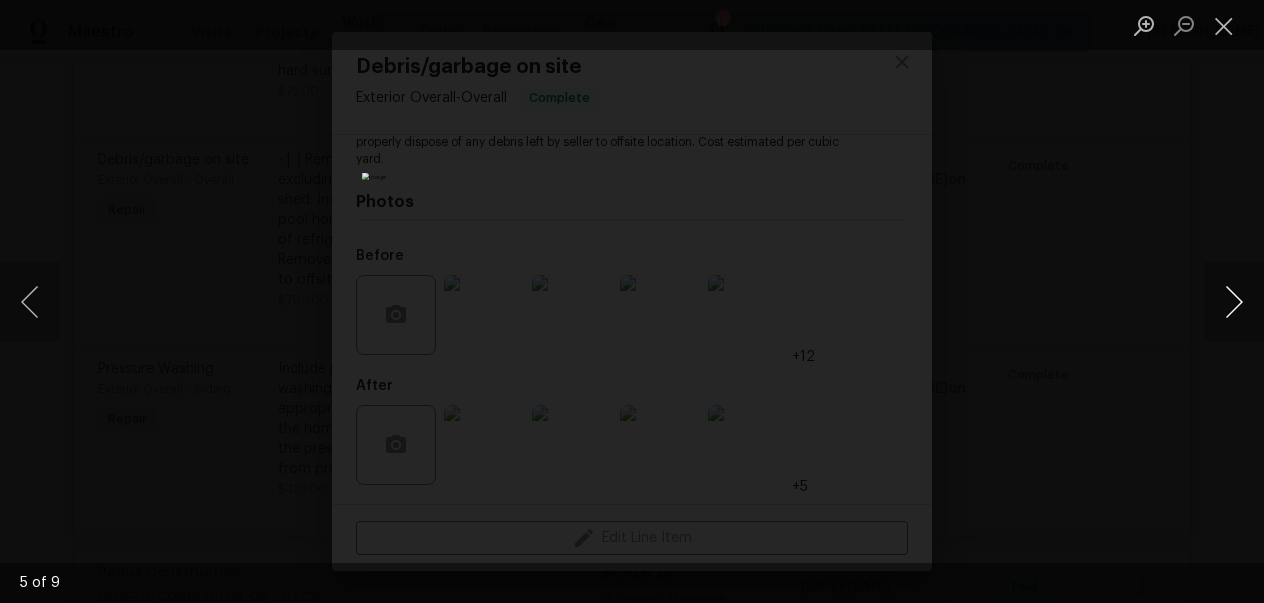 click at bounding box center [1234, 302] 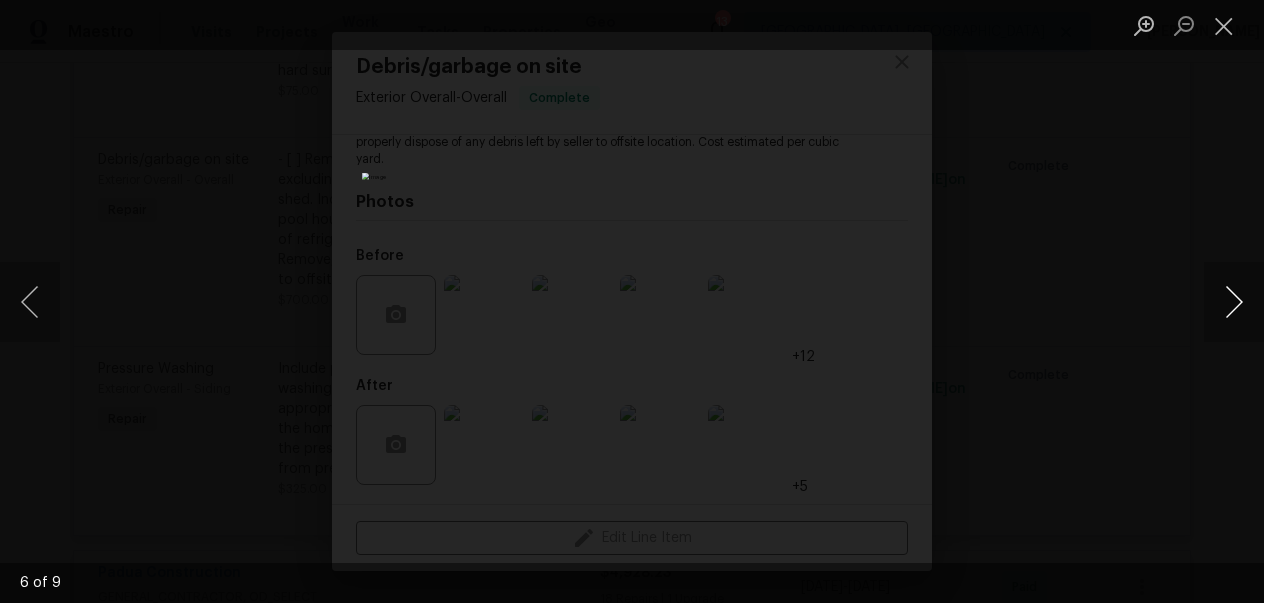 click at bounding box center [1234, 302] 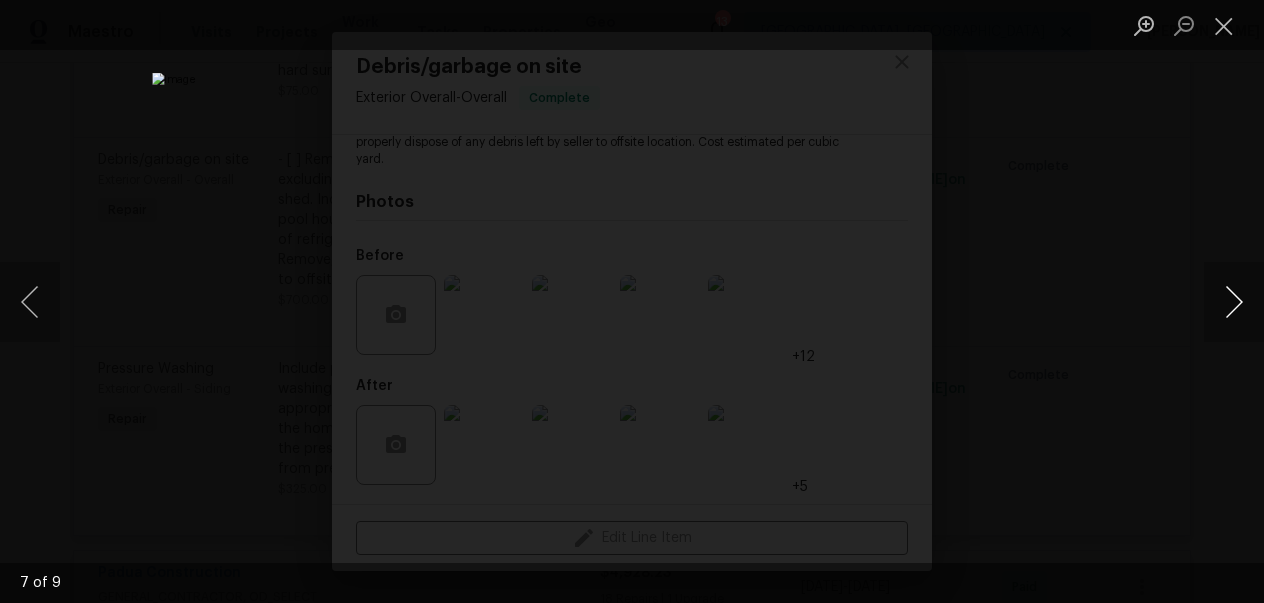click at bounding box center [1234, 302] 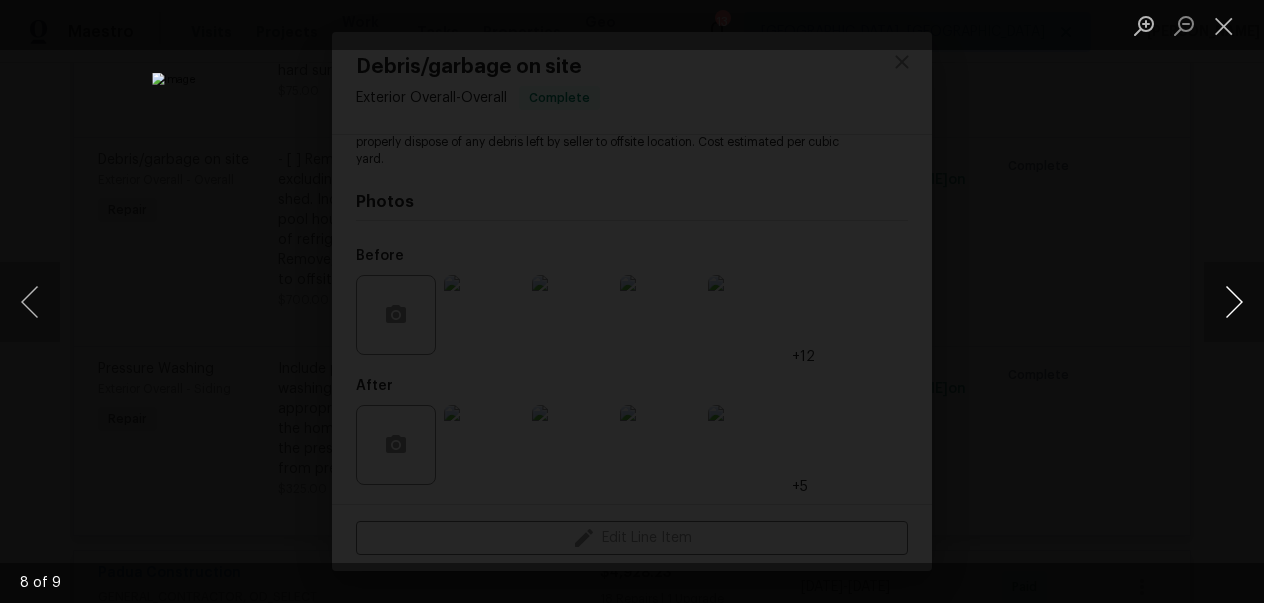 click at bounding box center [1234, 302] 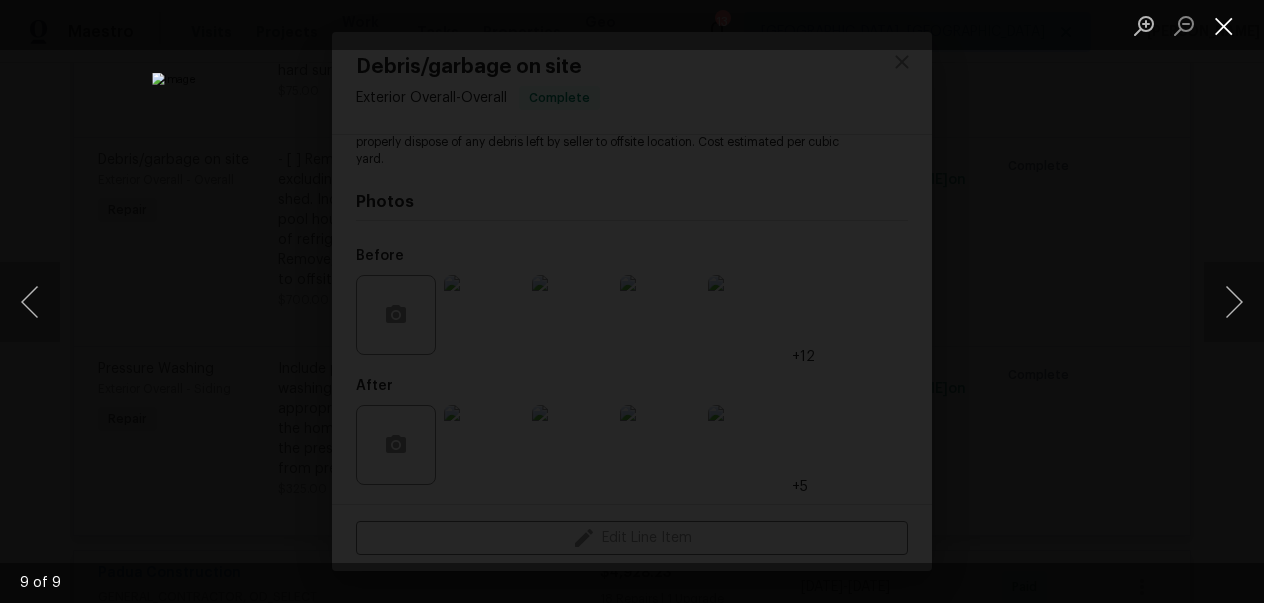 click at bounding box center [1224, 25] 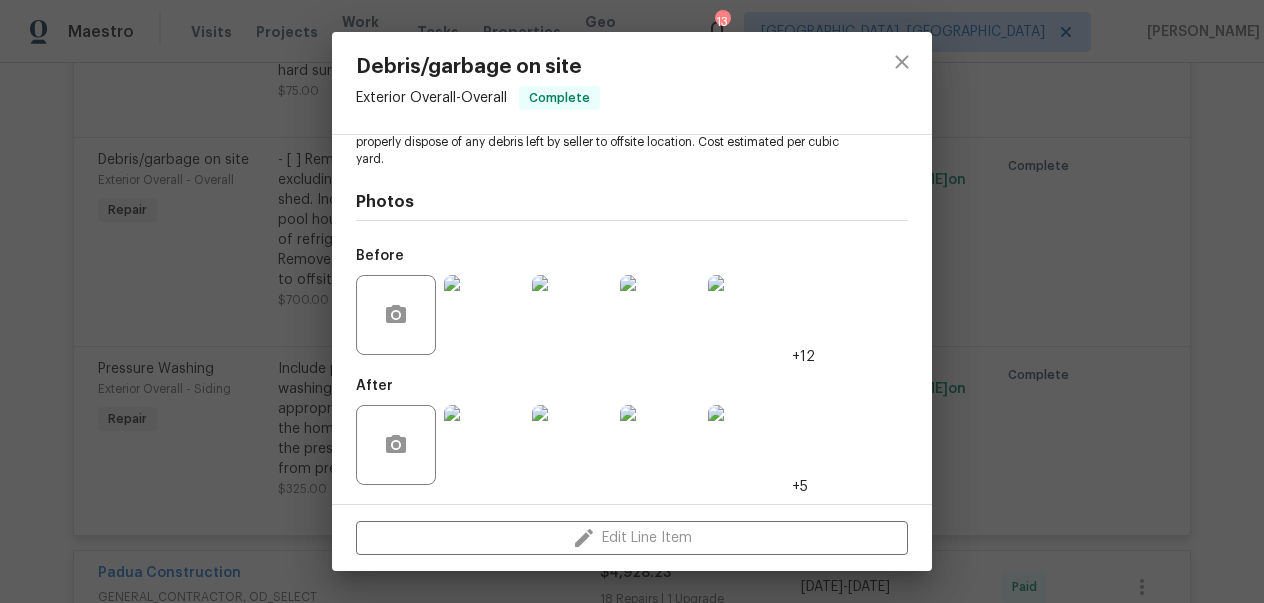 click at bounding box center (748, 445) 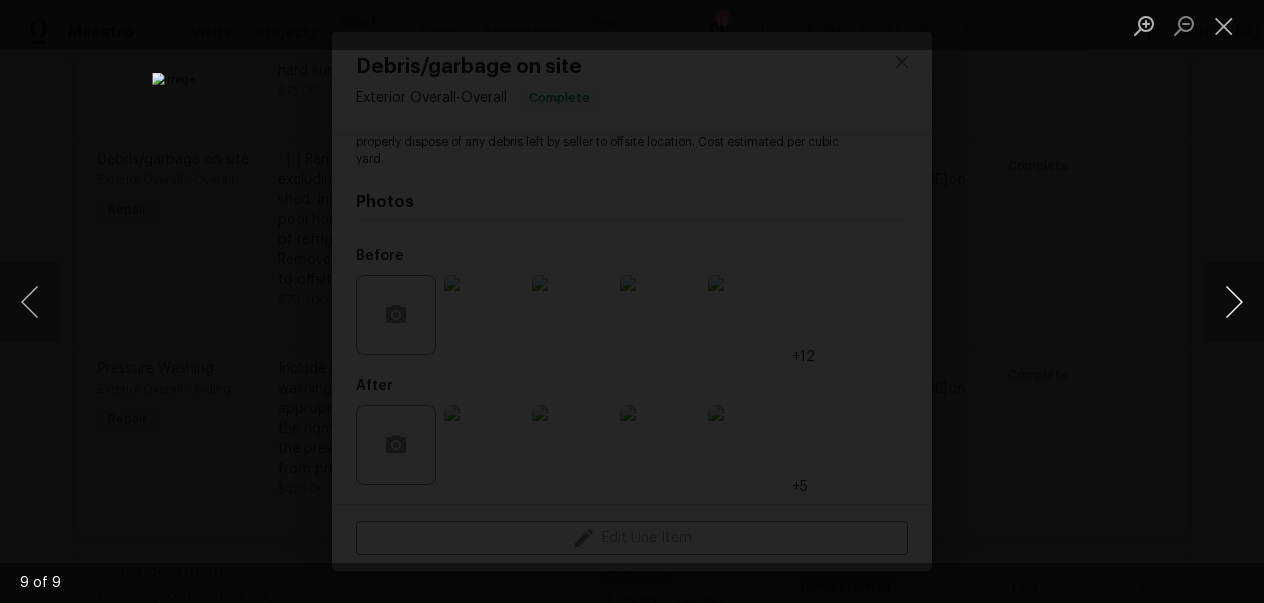 click at bounding box center [1234, 302] 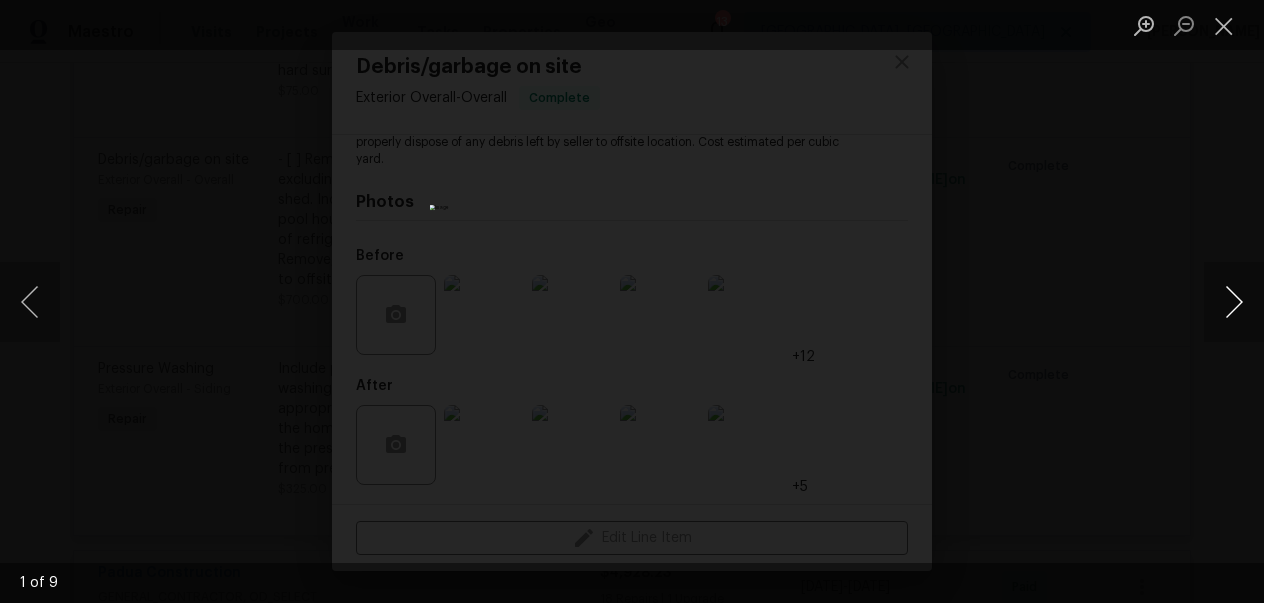 click at bounding box center [1234, 302] 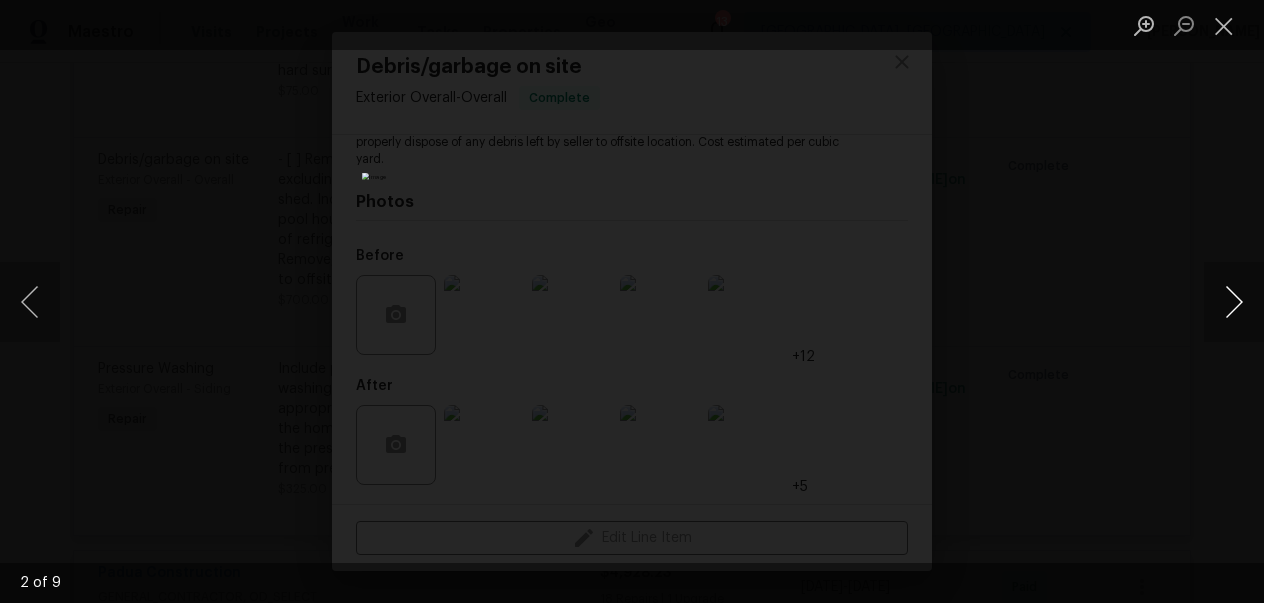 click at bounding box center [1234, 302] 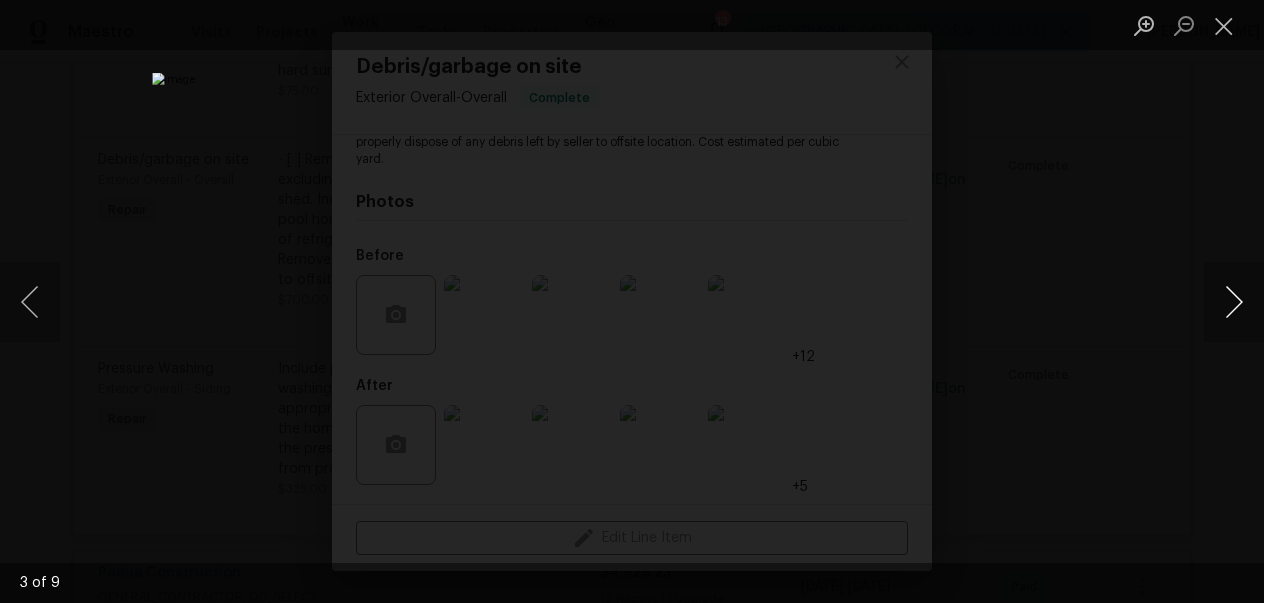 click at bounding box center (1234, 302) 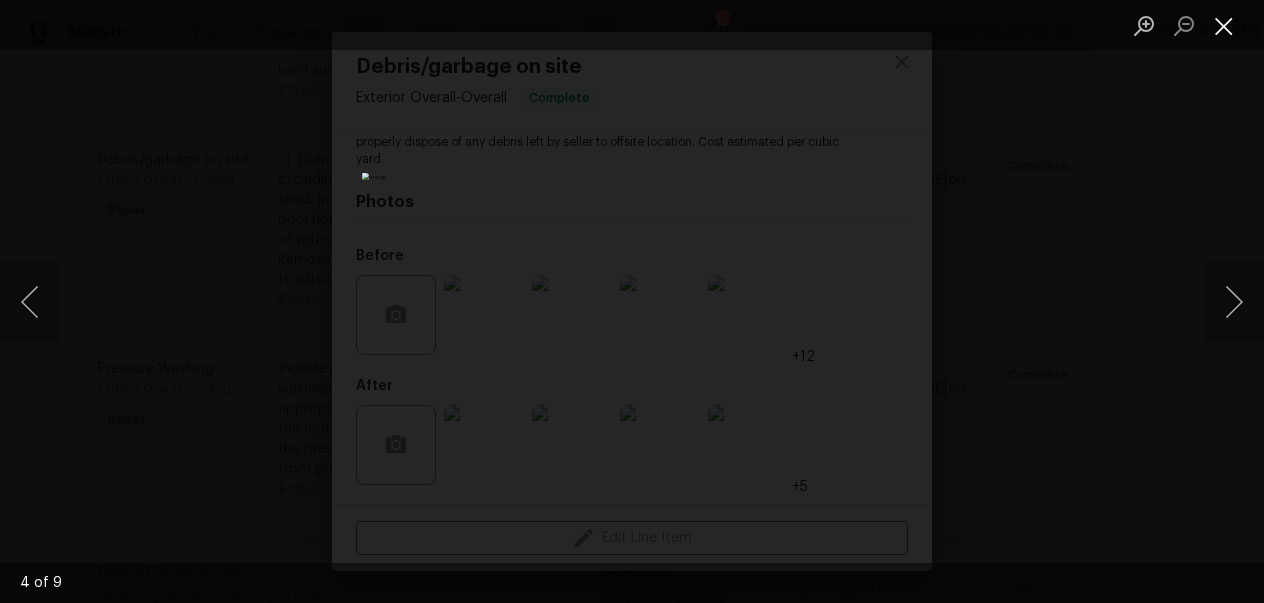 click at bounding box center (1224, 25) 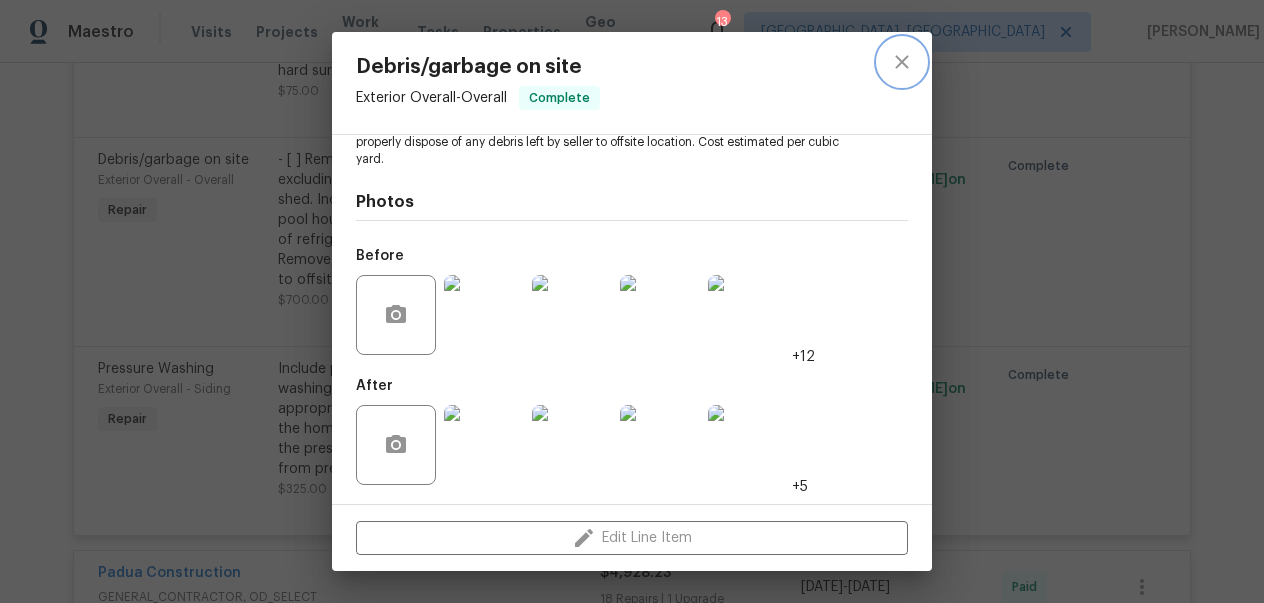 click 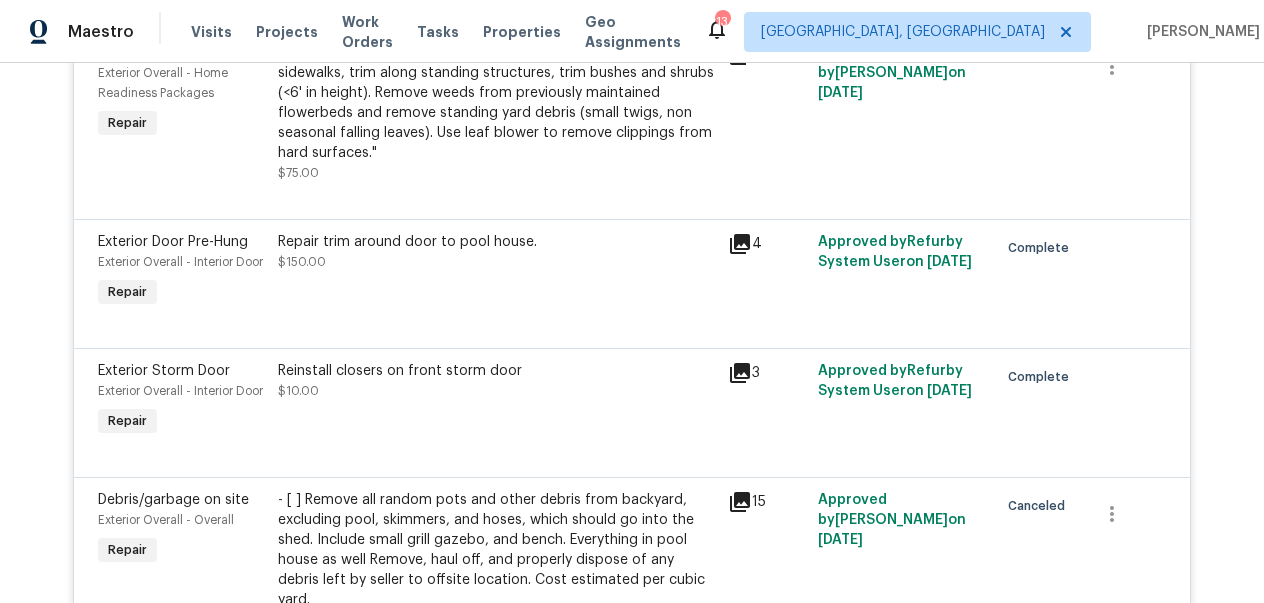scroll, scrollTop: 4069, scrollLeft: 0, axis: vertical 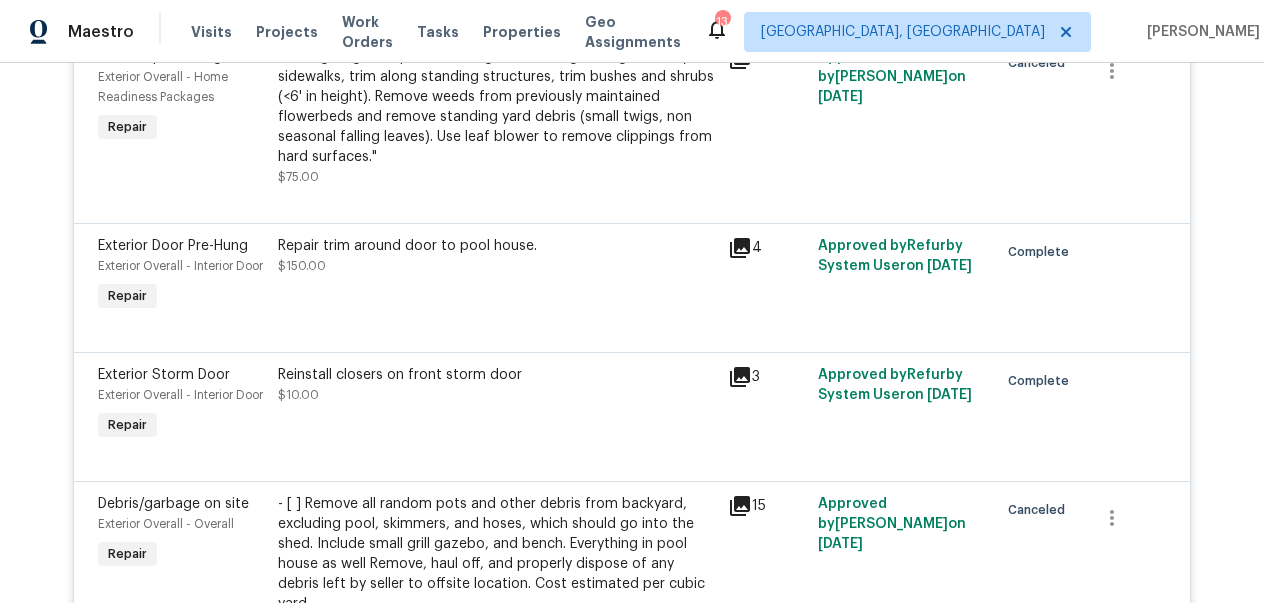 click on "4" at bounding box center (767, 248) 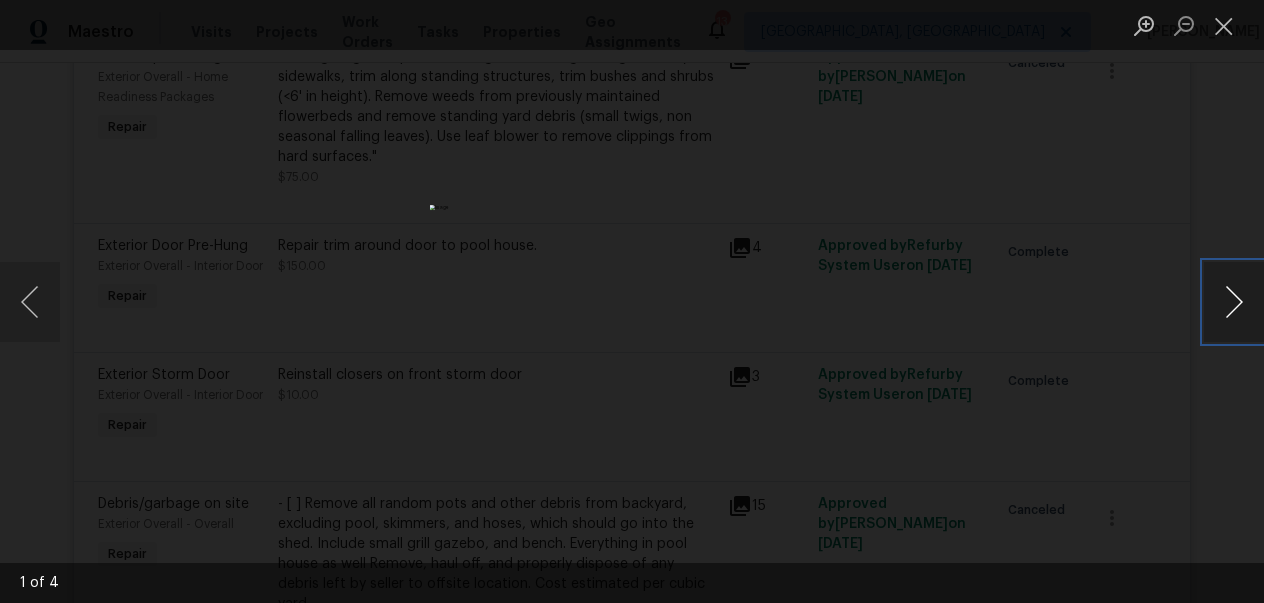 click at bounding box center (1234, 302) 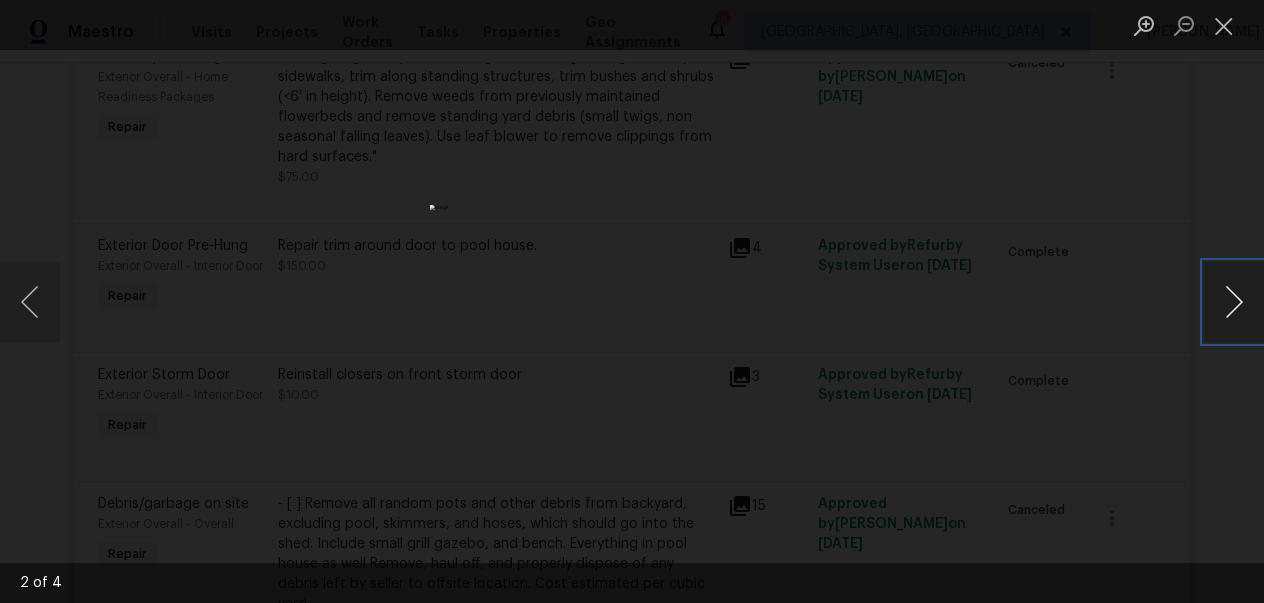 click at bounding box center (1234, 302) 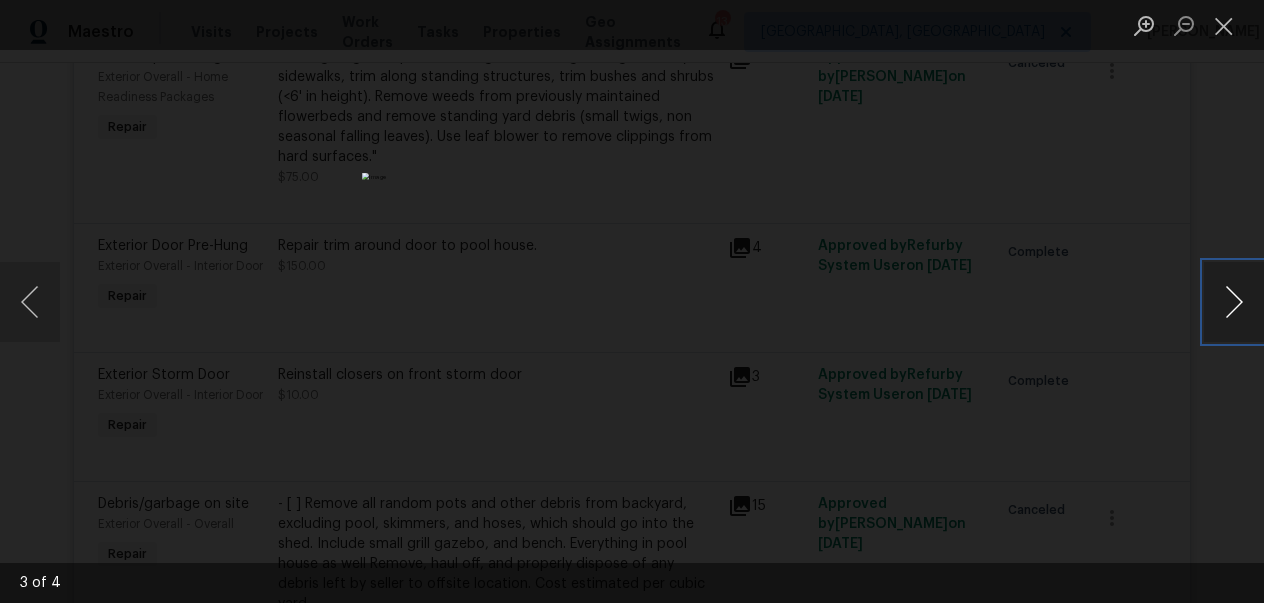 click at bounding box center (1234, 302) 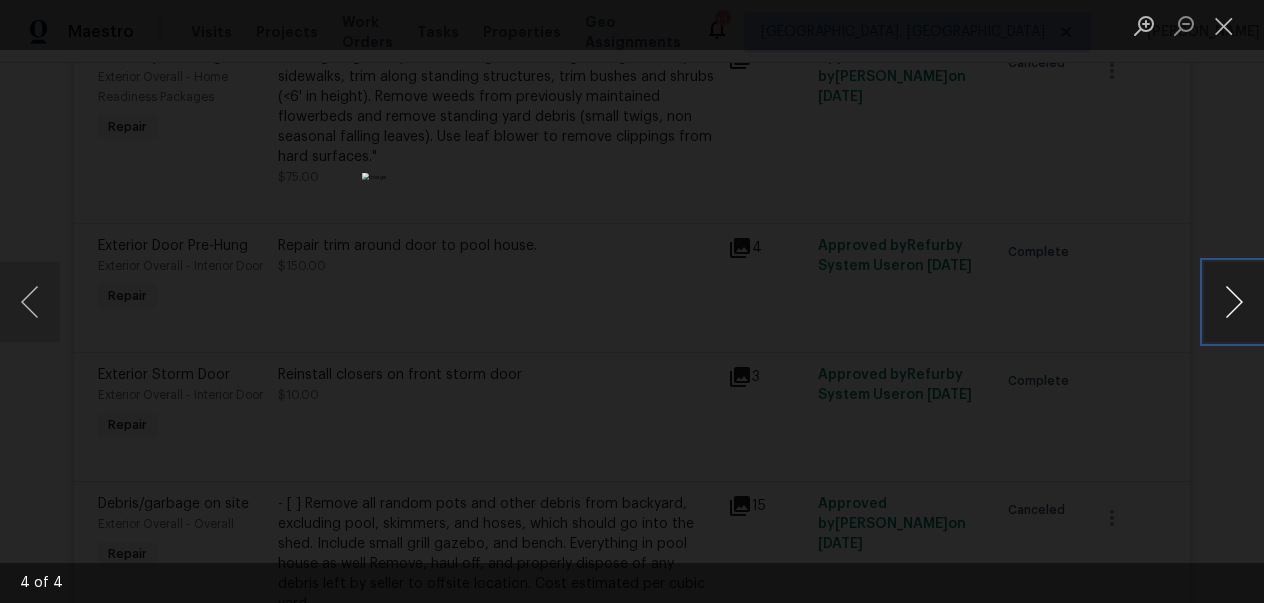 click at bounding box center [1234, 302] 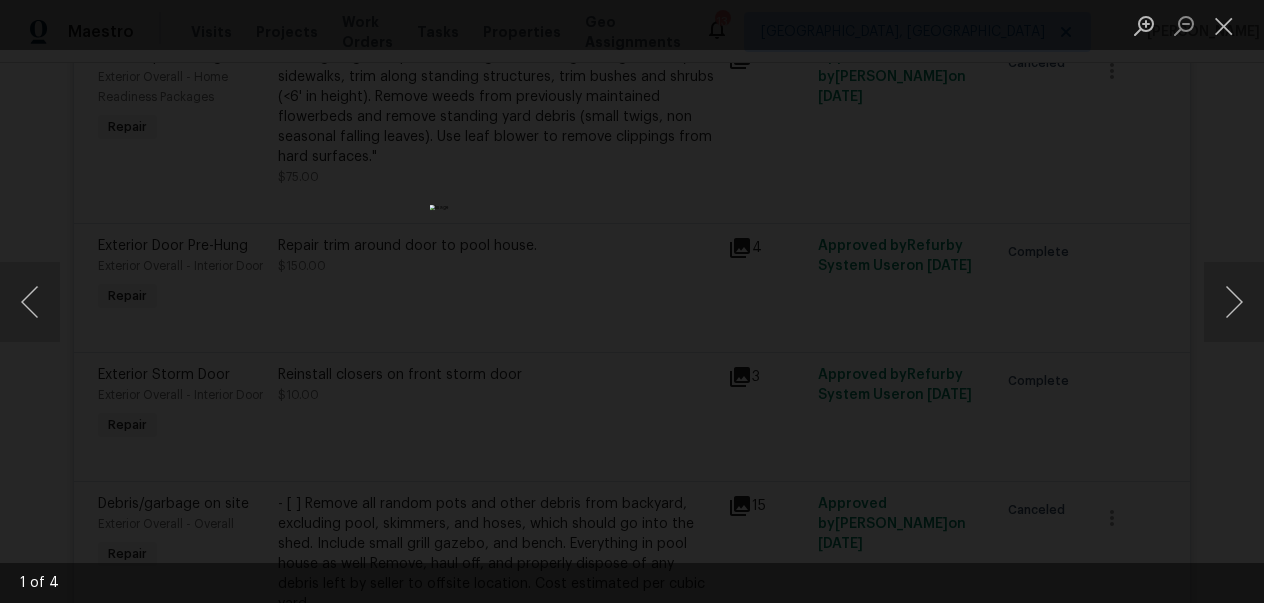 click at bounding box center (632, 301) 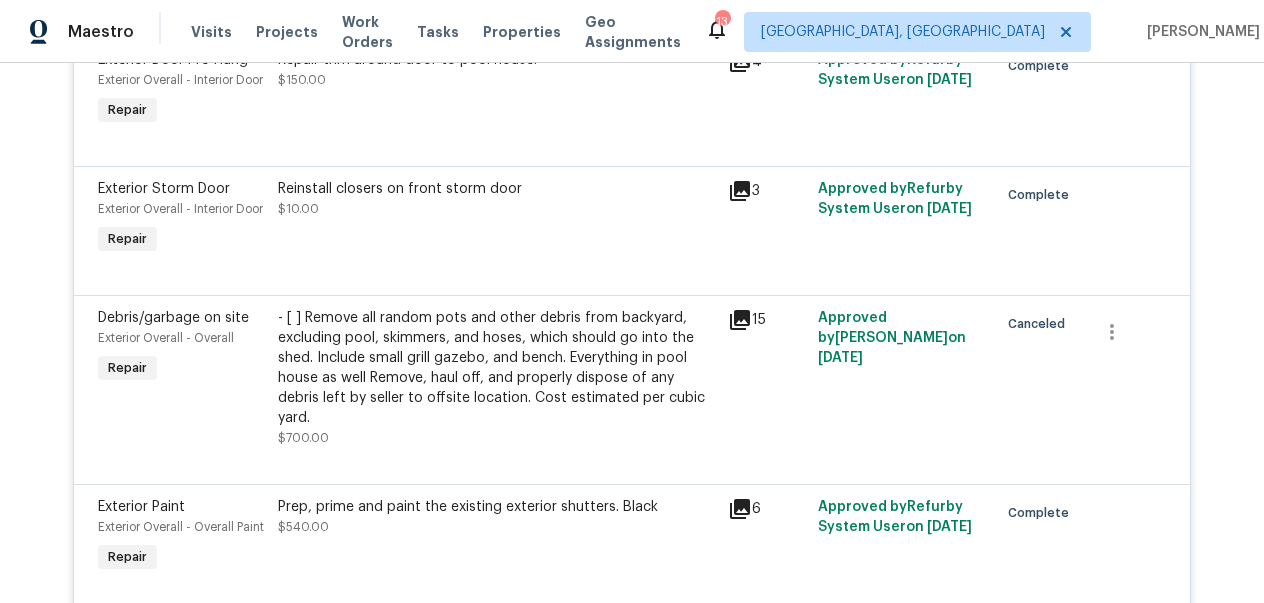 scroll, scrollTop: 4349, scrollLeft: 0, axis: vertical 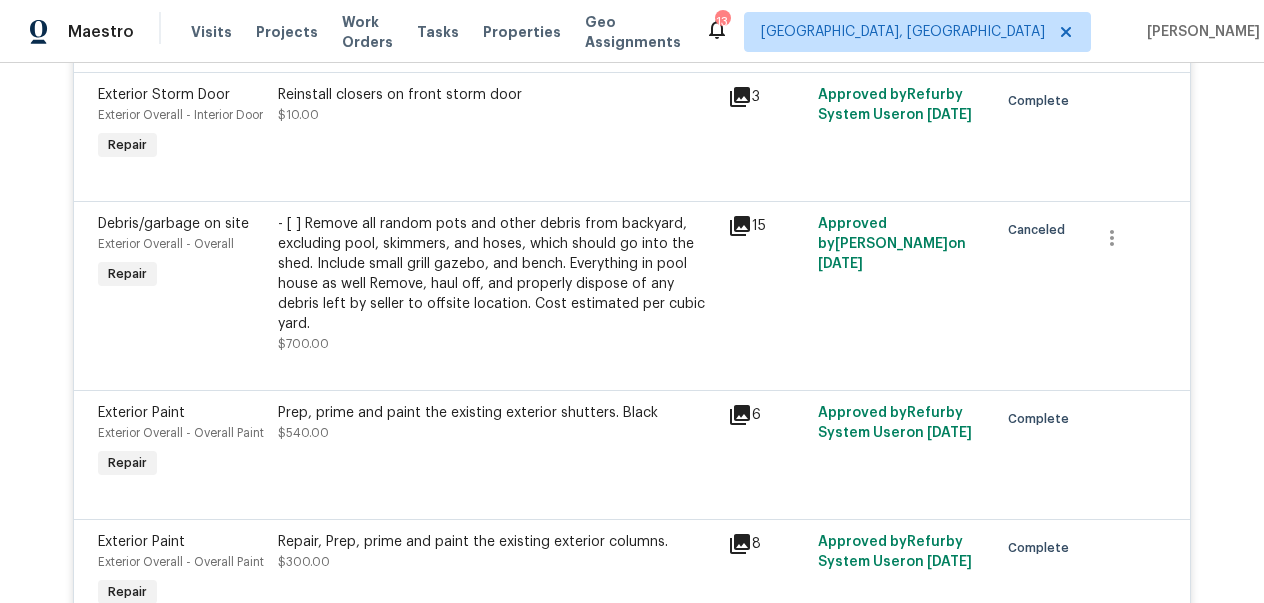 click on "15" at bounding box center (767, 284) 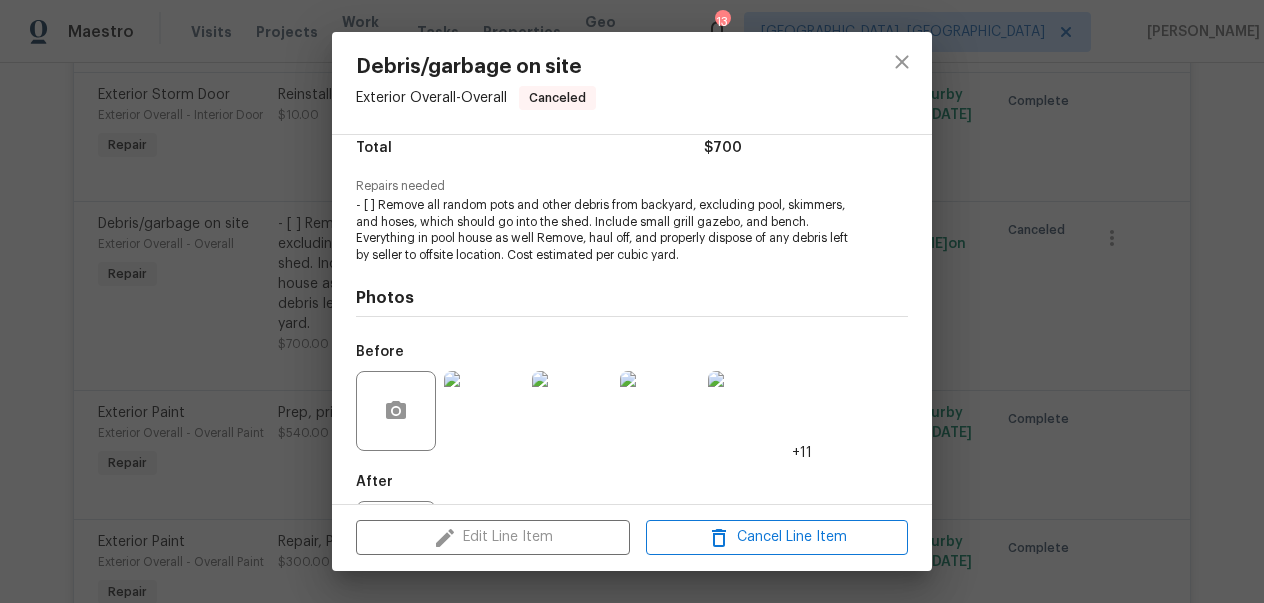 scroll, scrollTop: 268, scrollLeft: 0, axis: vertical 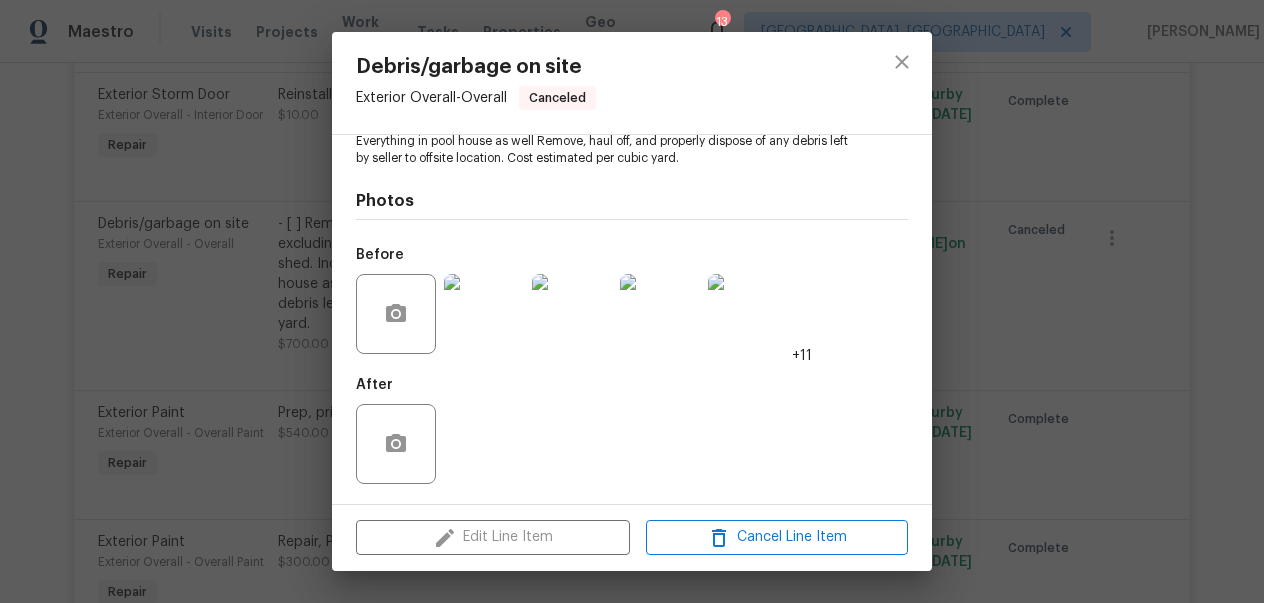 click at bounding box center [484, 314] 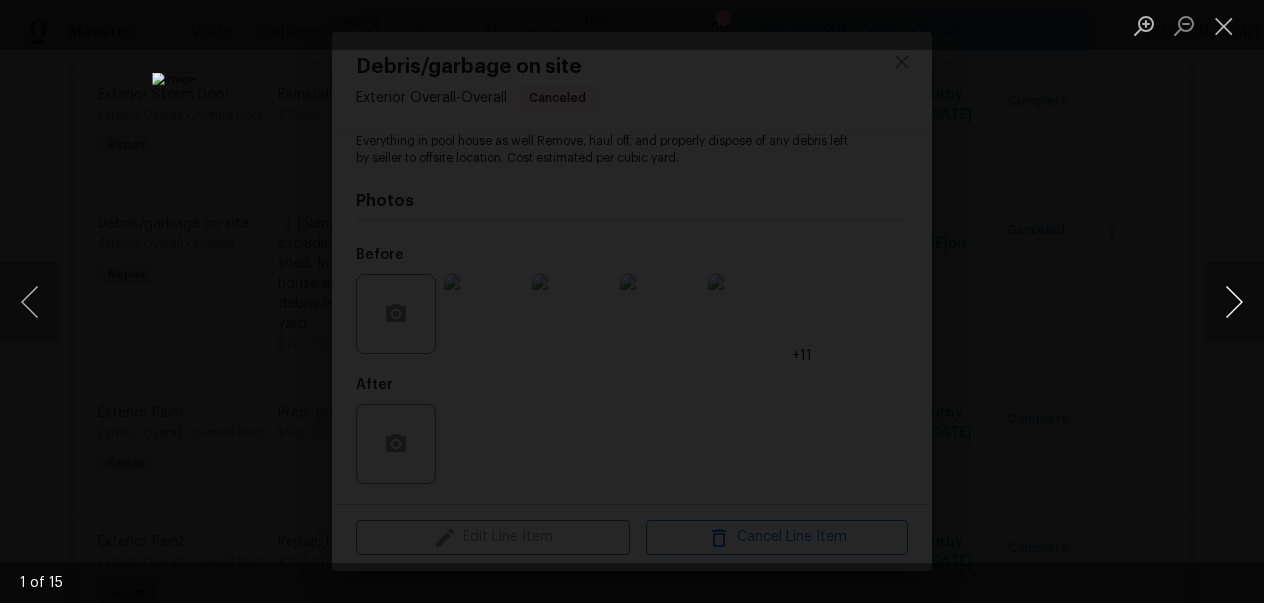 click at bounding box center [1234, 302] 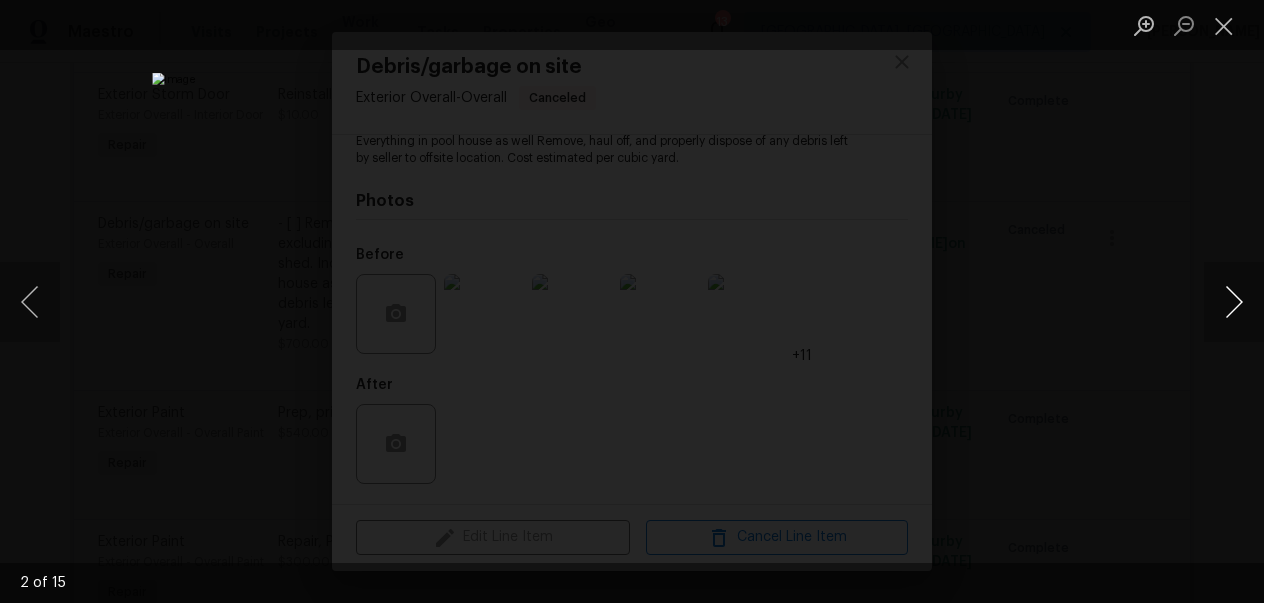 click at bounding box center [1234, 302] 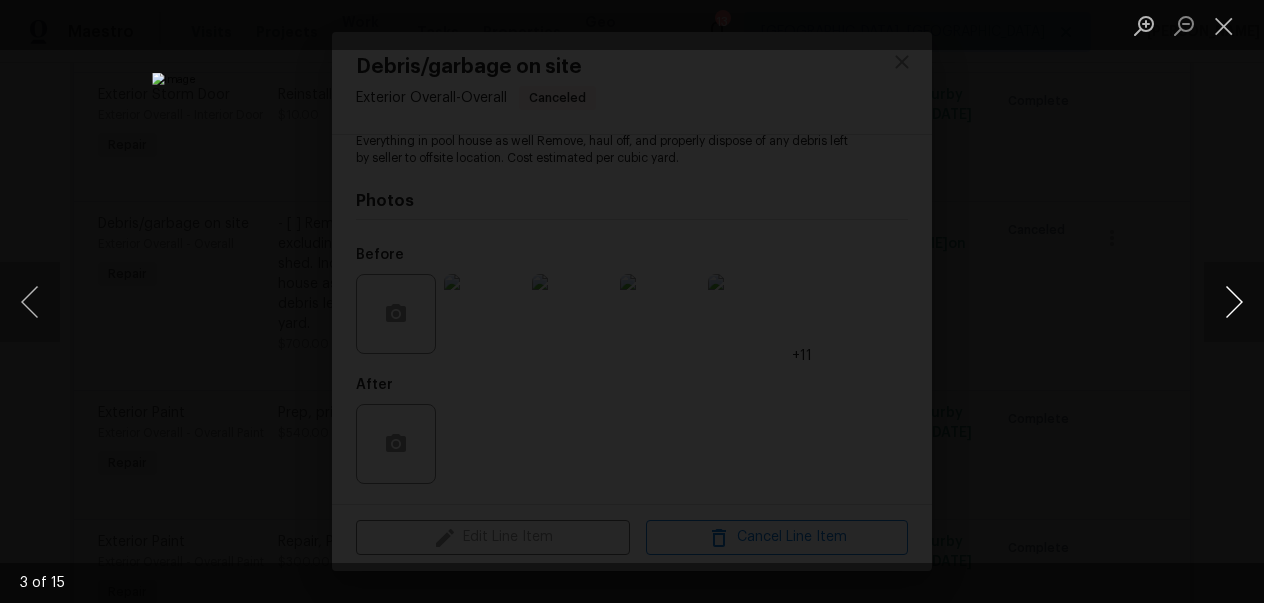 click at bounding box center (1234, 302) 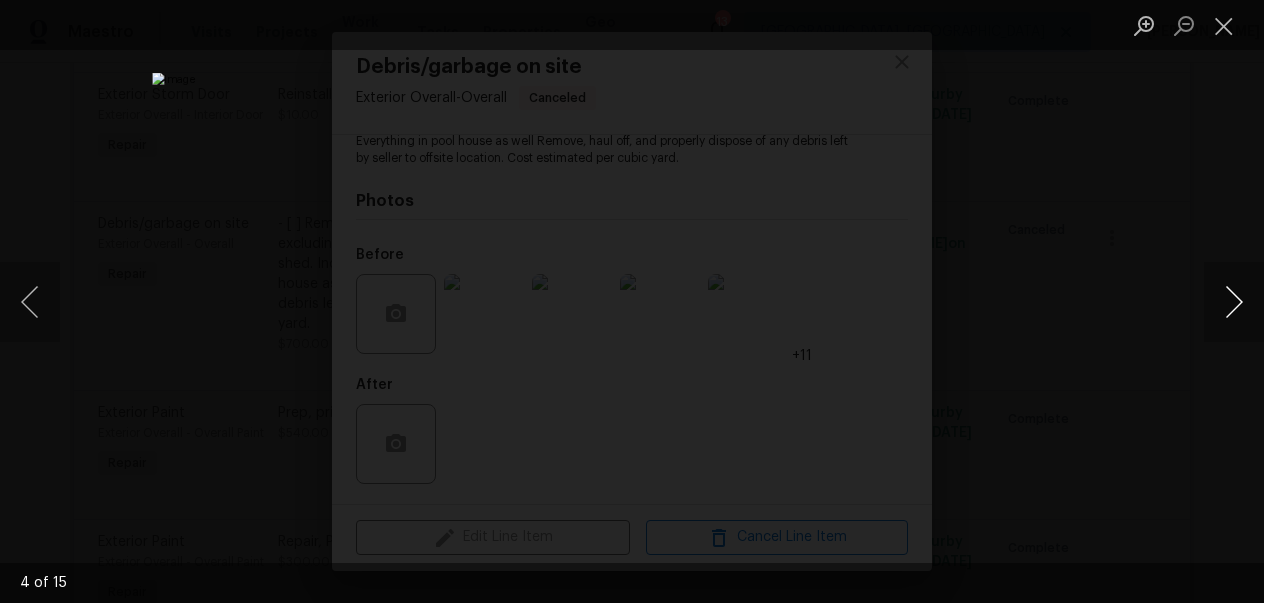 click at bounding box center (1234, 302) 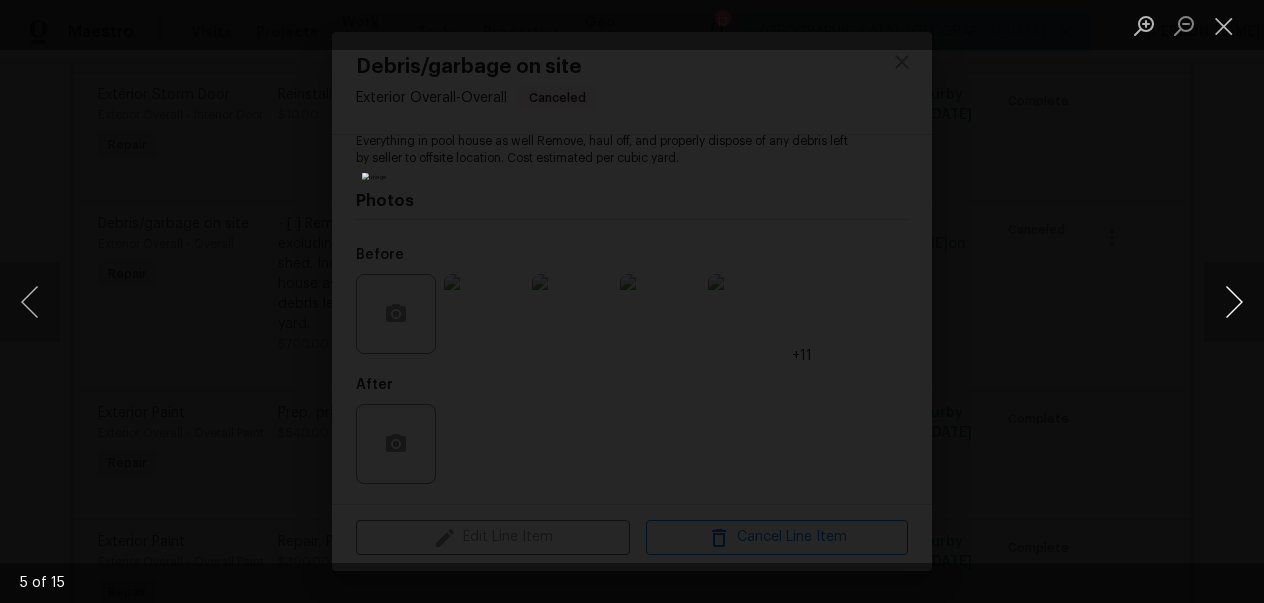 click at bounding box center [1234, 302] 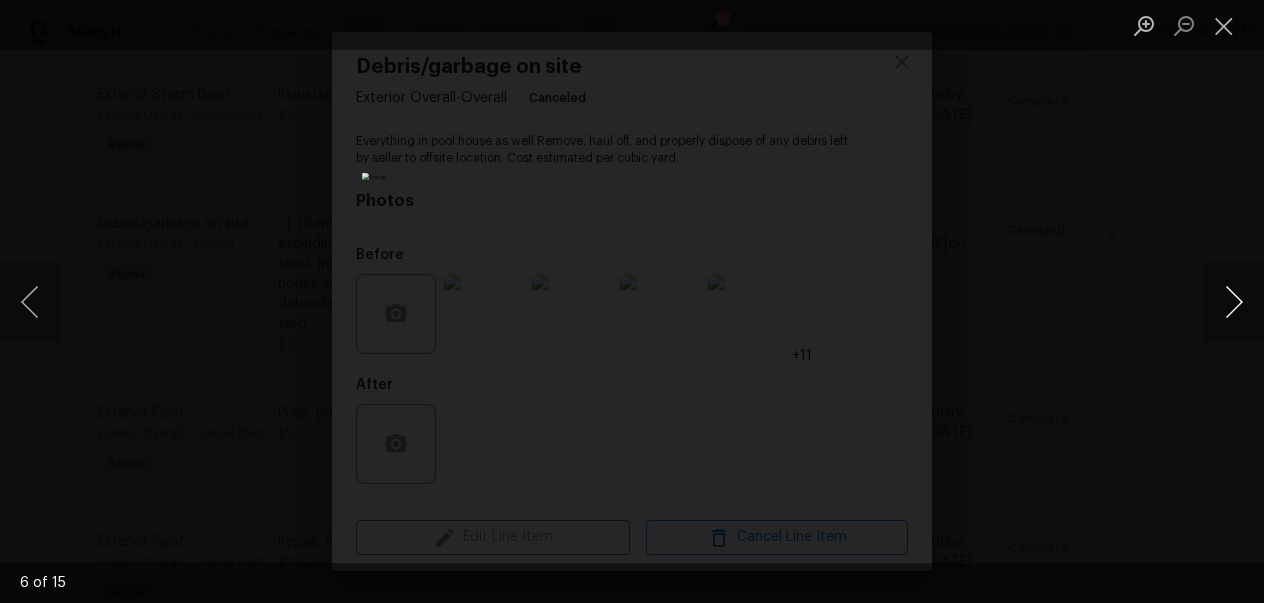 click at bounding box center (1234, 302) 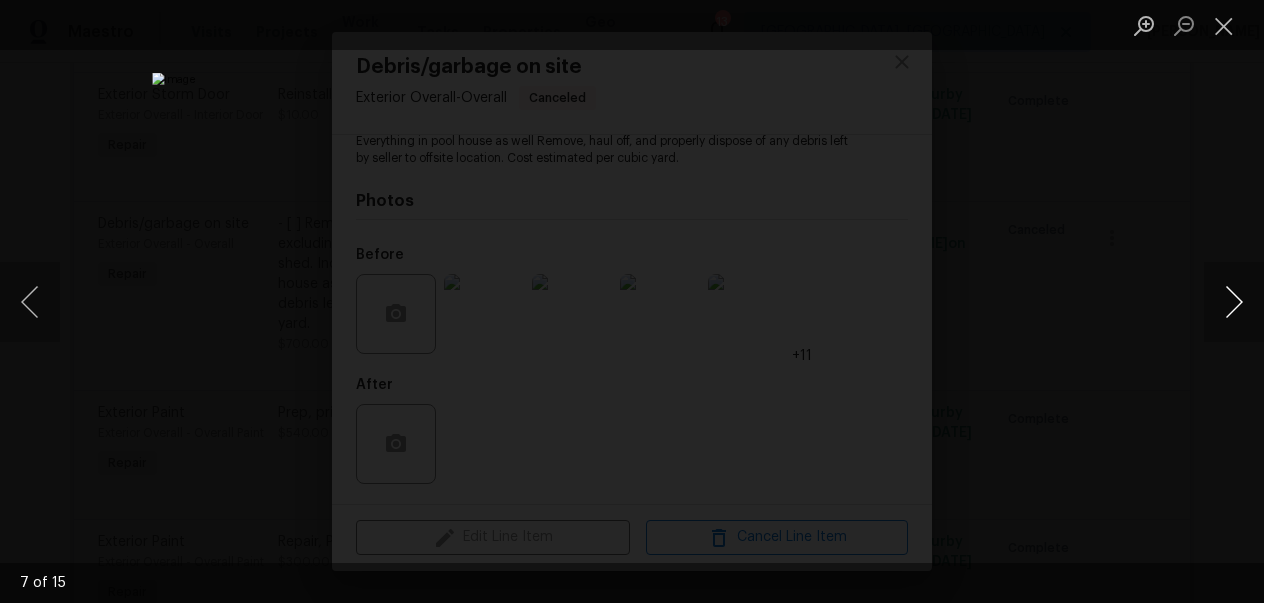 click at bounding box center (1234, 302) 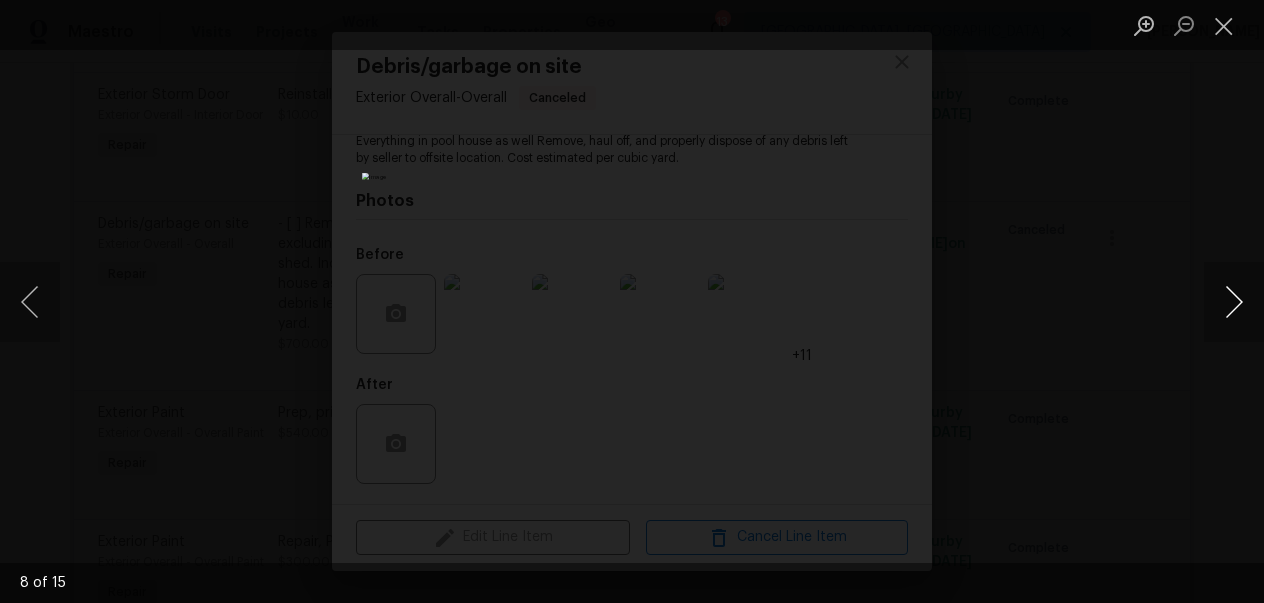 click at bounding box center (1234, 302) 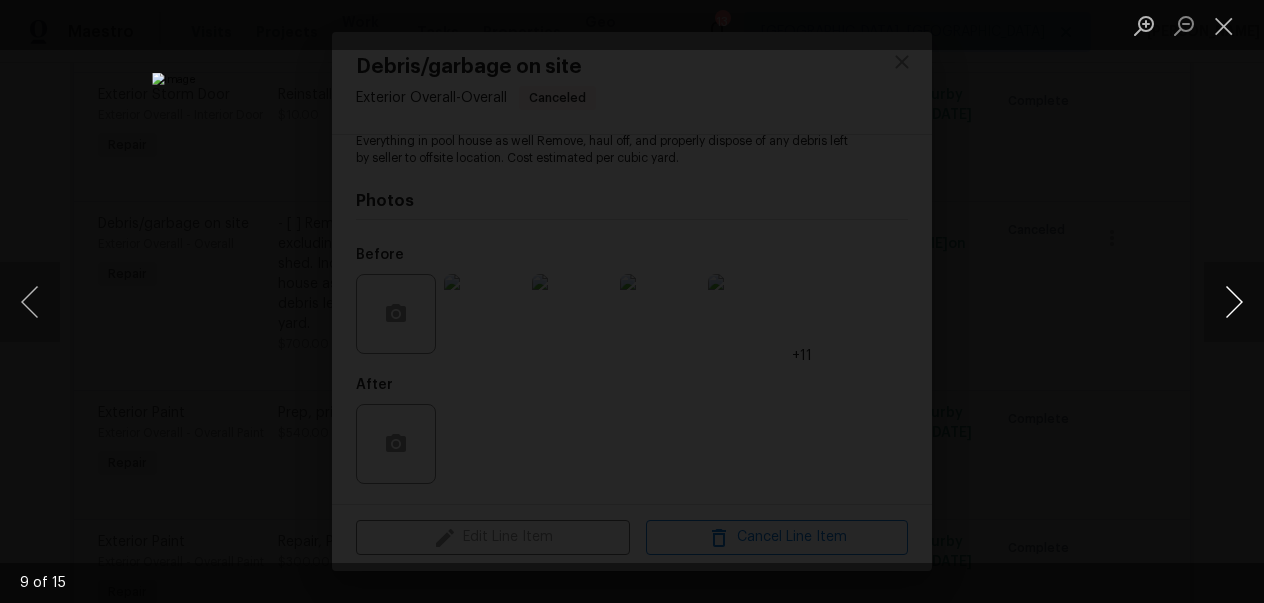 click at bounding box center [1234, 302] 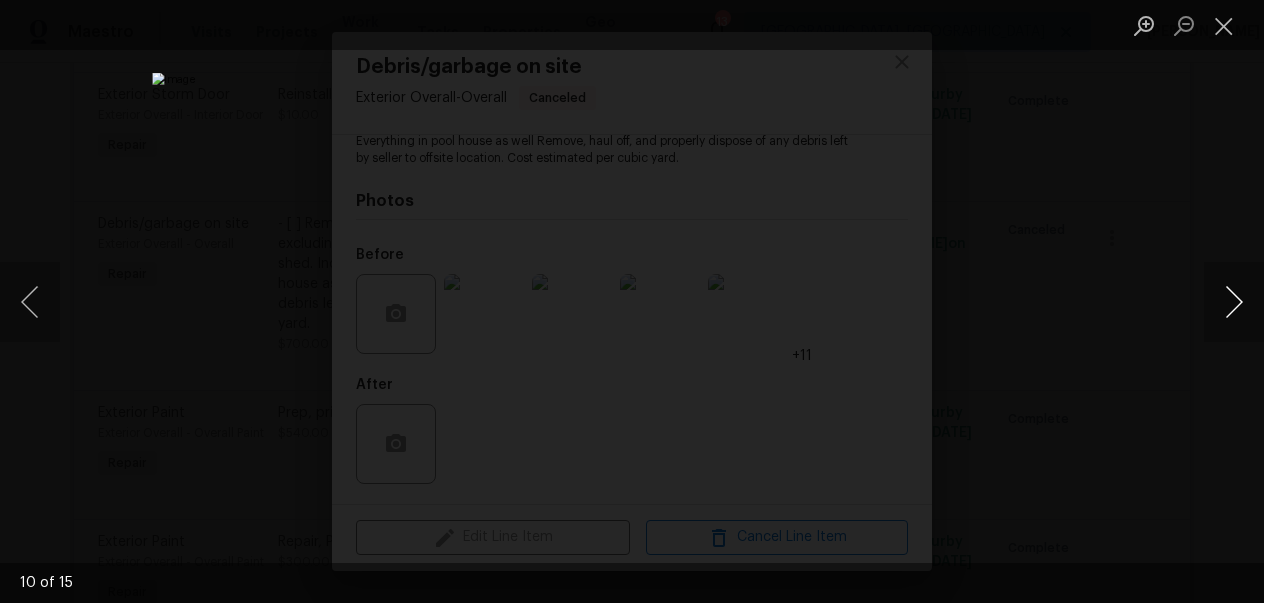 click at bounding box center [1234, 302] 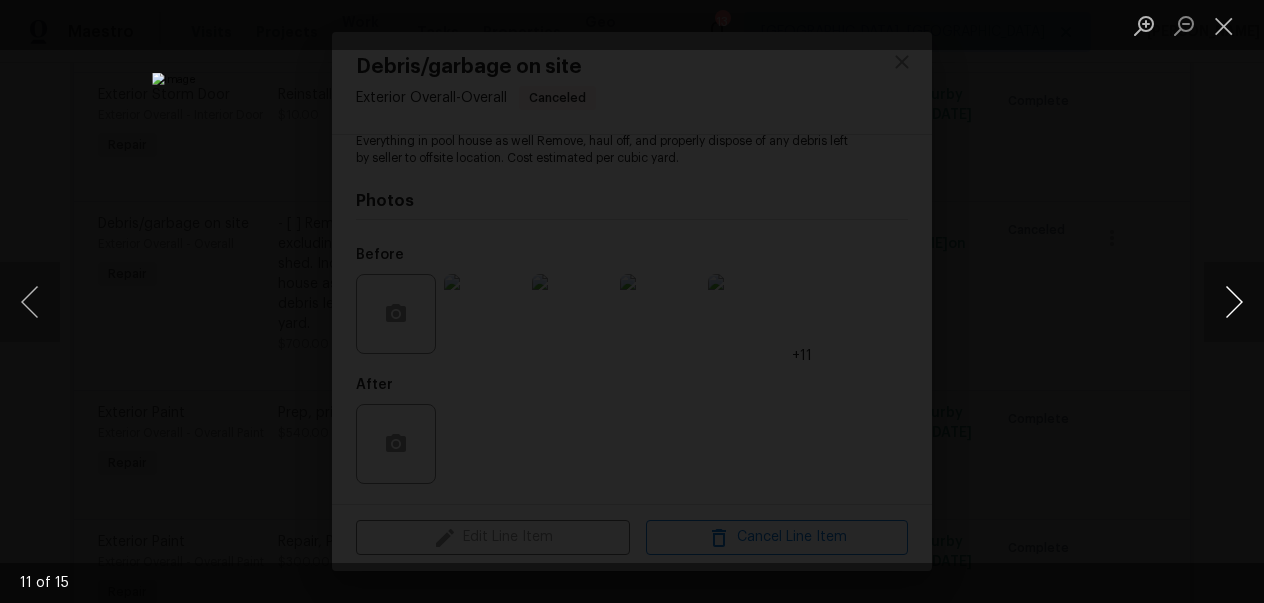 click at bounding box center (1234, 302) 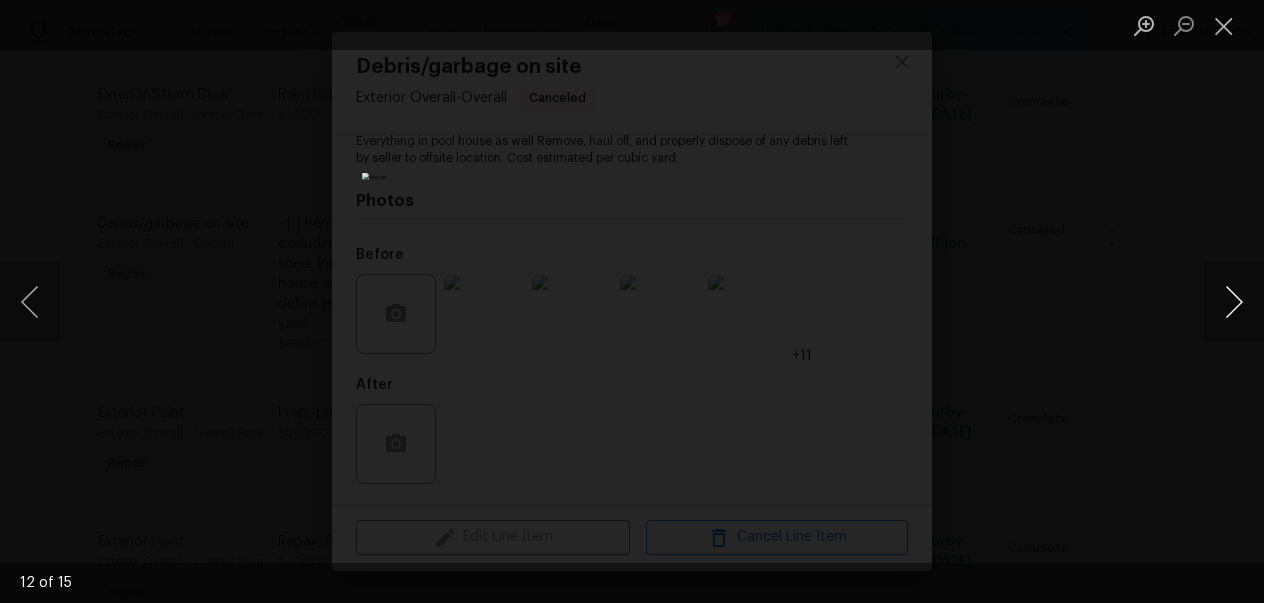 click at bounding box center [1234, 302] 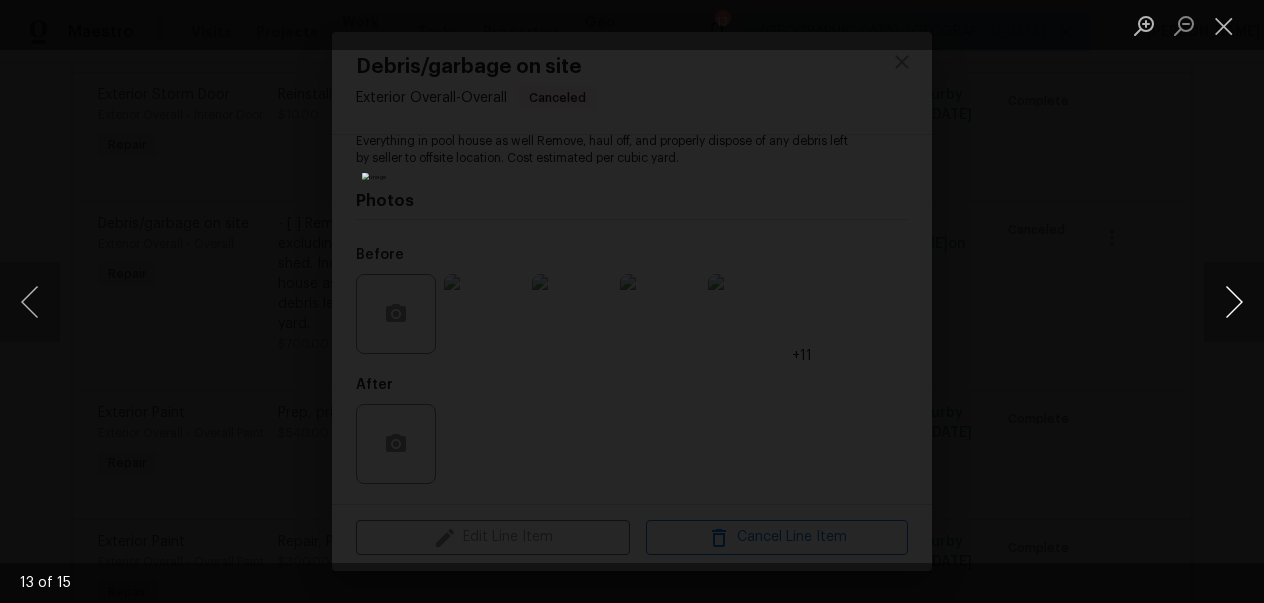 click at bounding box center [1234, 302] 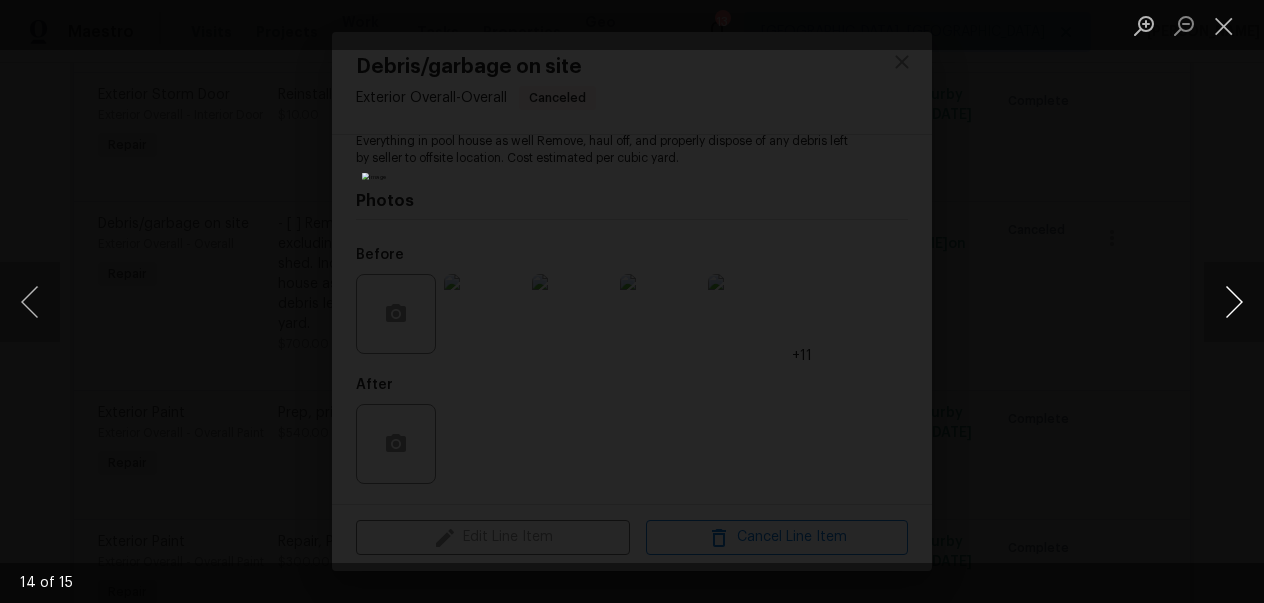 click at bounding box center (1234, 302) 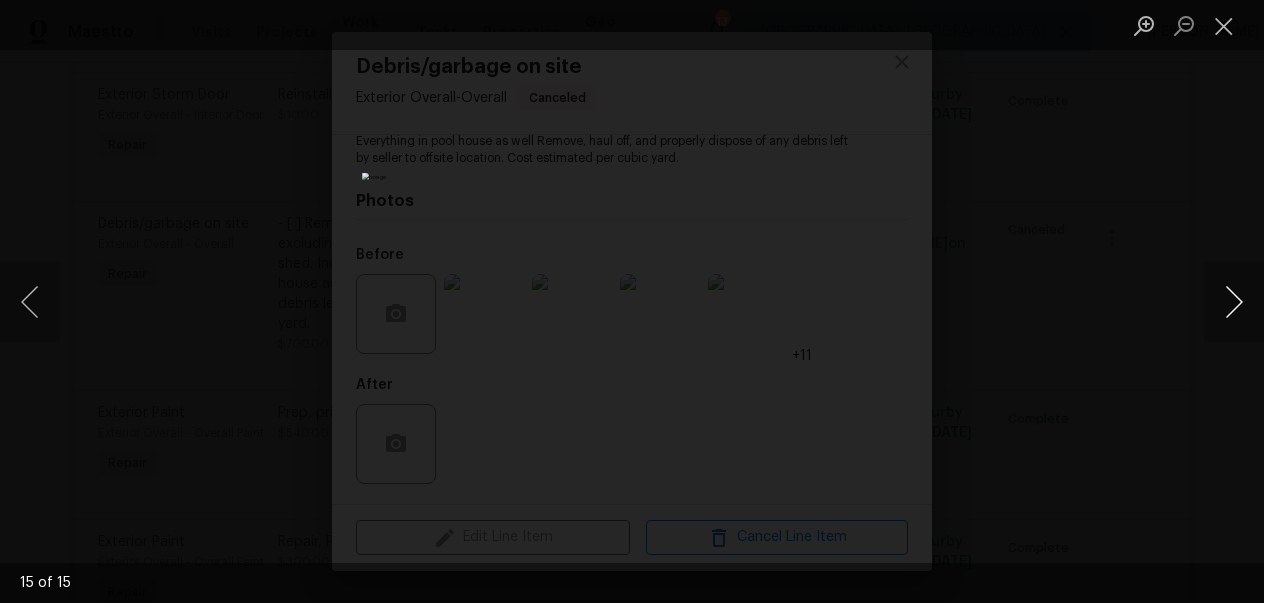 click at bounding box center (1234, 302) 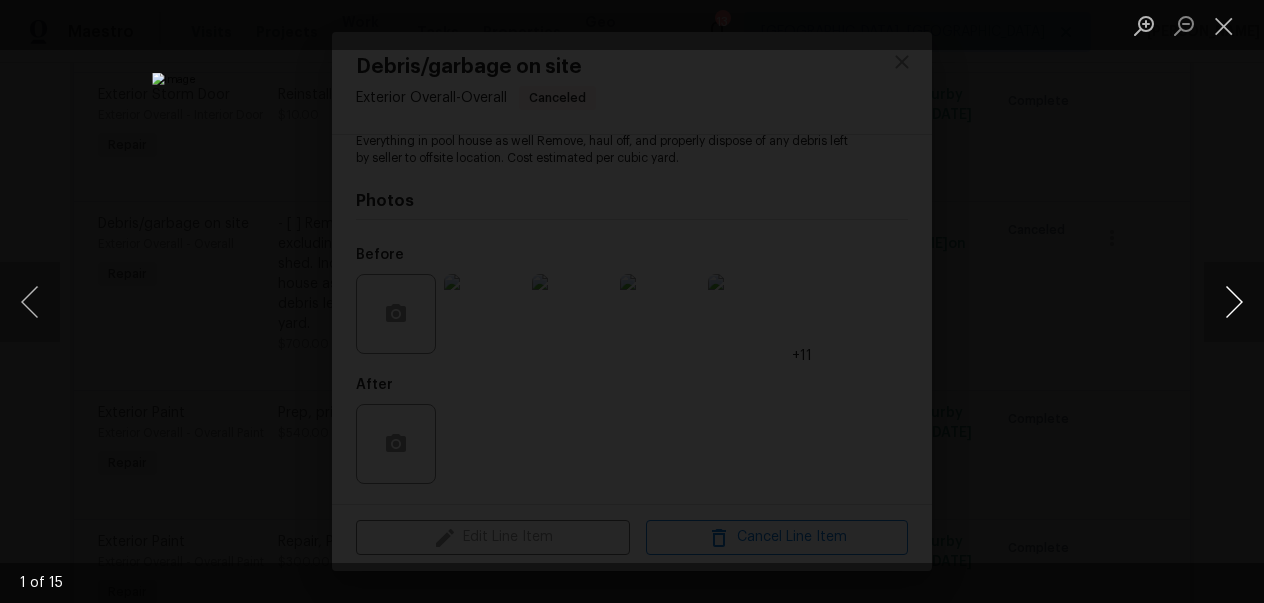 click at bounding box center (1234, 302) 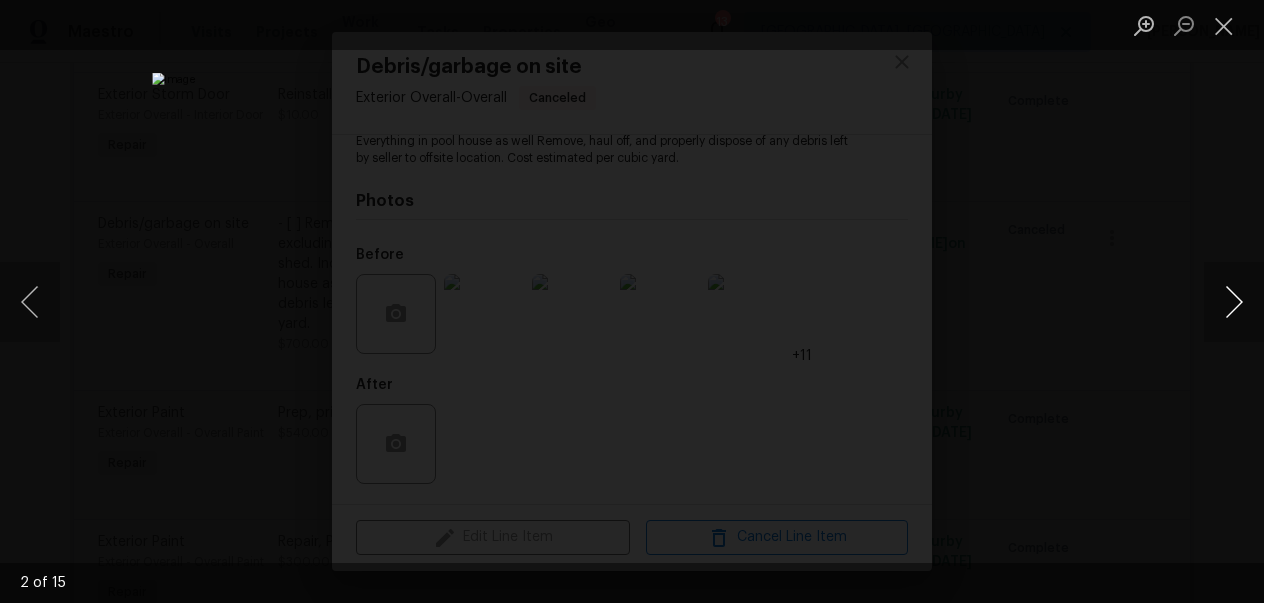 click at bounding box center (1234, 302) 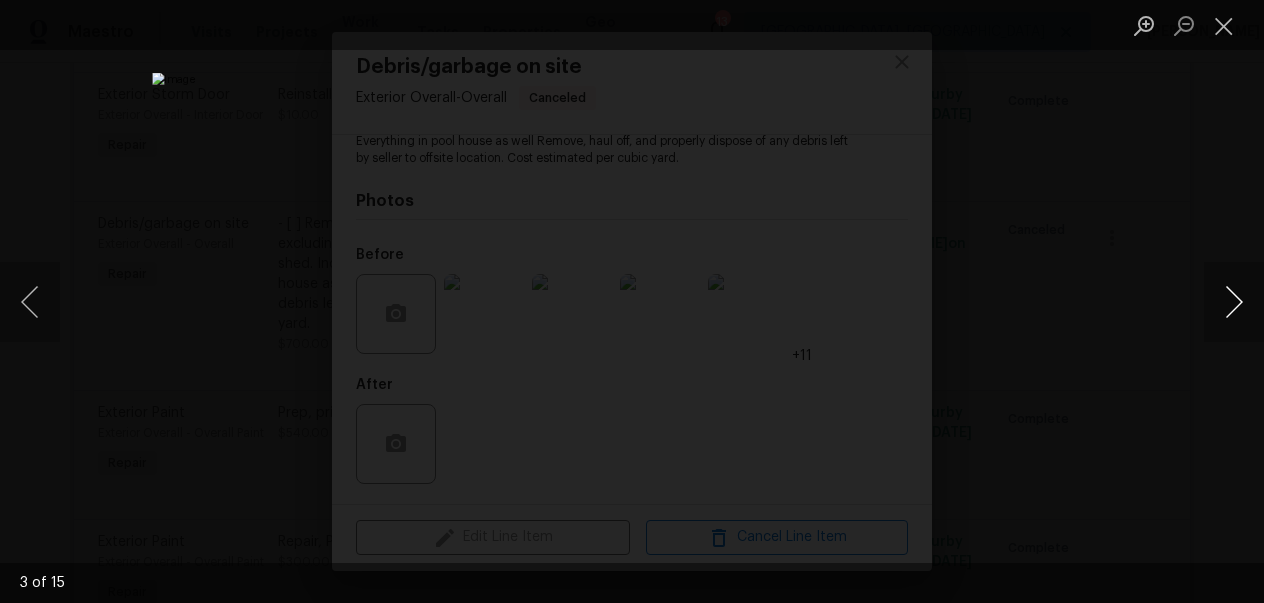 click at bounding box center (1234, 302) 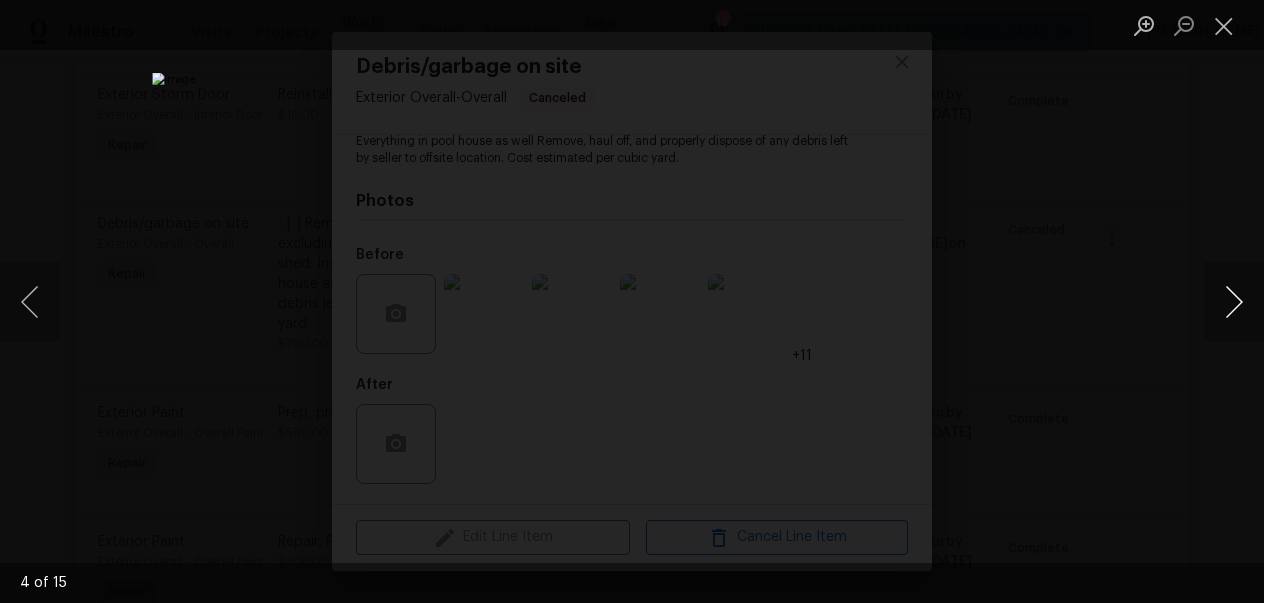 click at bounding box center (1234, 302) 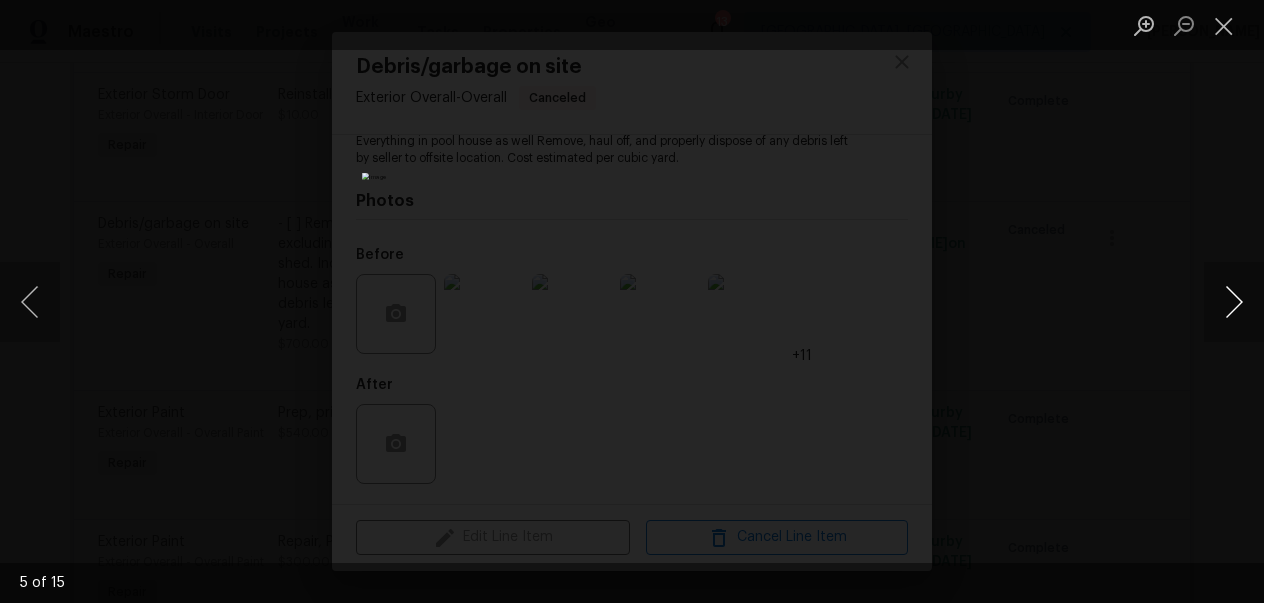 click at bounding box center [1234, 302] 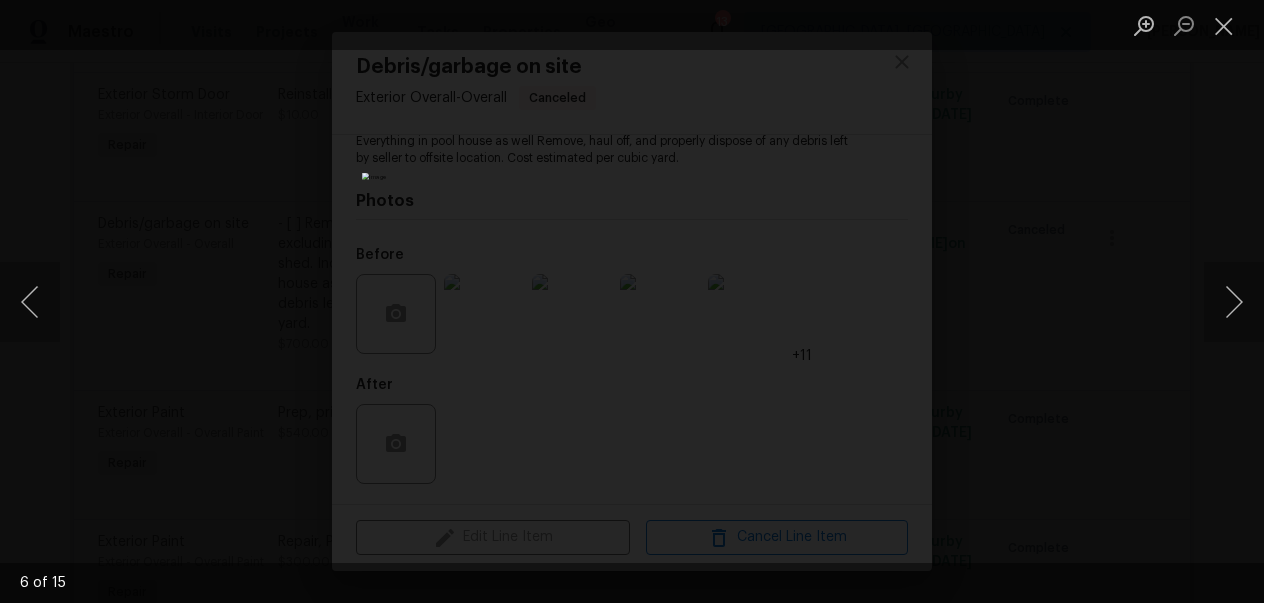 click at bounding box center (632, 301) 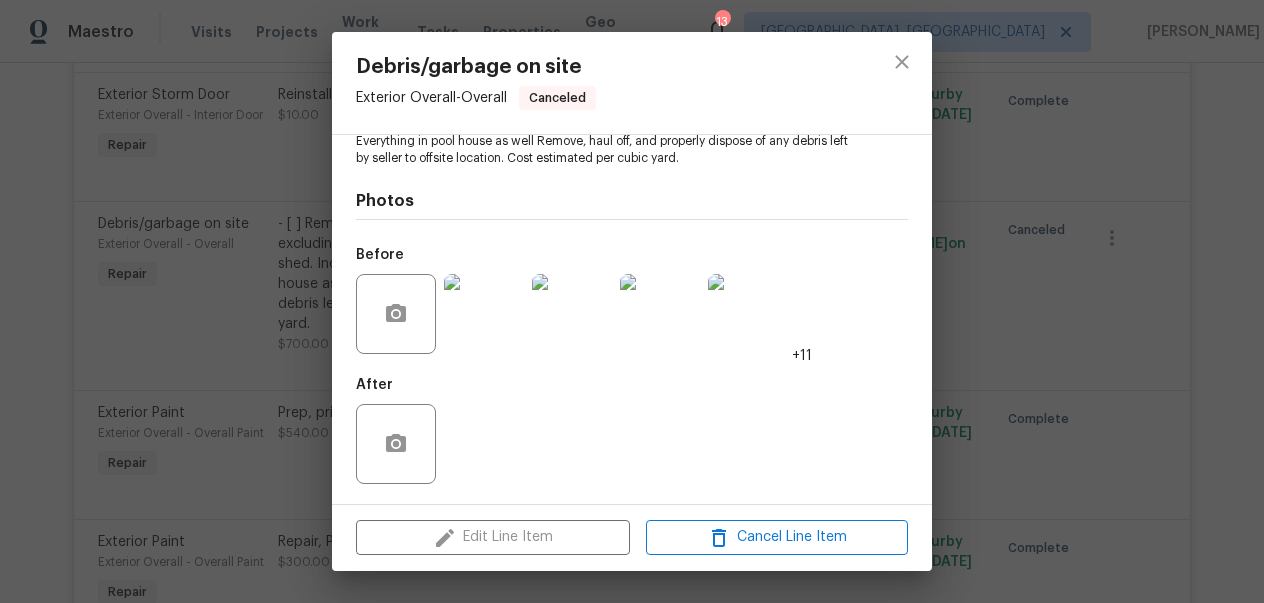 click on "Debris/garbage on site Exterior Overall  -  Overall Canceled Vendor Padua Construction Account Category Repairs Cost $100 x 7 count $700 Labor $0 Total $700 Repairs needed - [ ] Remove all random pots and other debris from backyard, excluding pool, skimmers, and hoses, which should go into the shed. Include small grill gazebo, and bench. Everything in pool house as well
Remove, haul off, and properly dispose of any debris left by seller to offsite location. Cost estimated per cubic yard. Photos Before  +11 After  Edit Line Item  Cancel Line Item" at bounding box center (632, 301) 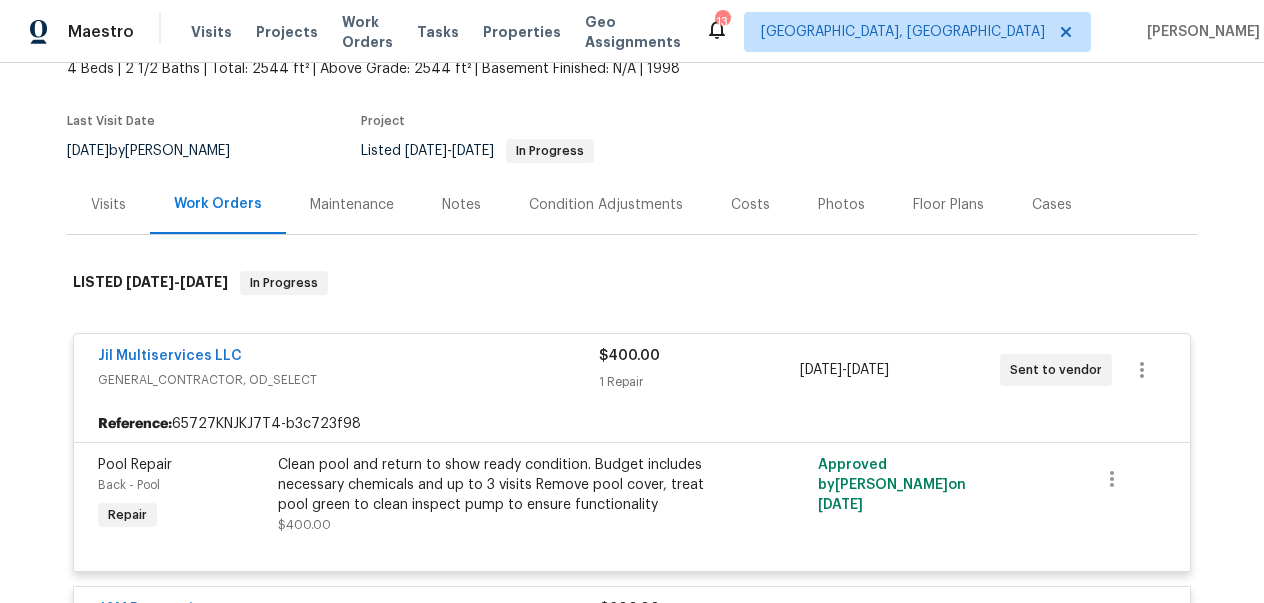 scroll, scrollTop: 135, scrollLeft: 0, axis: vertical 